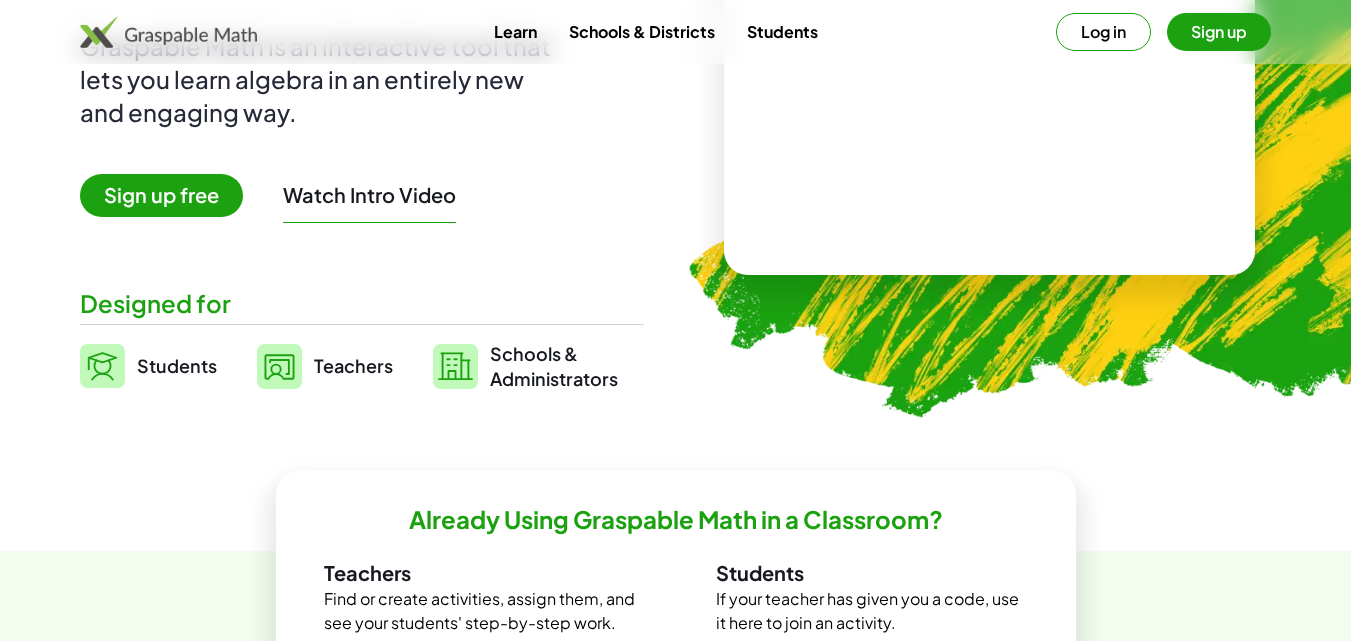 scroll, scrollTop: 200, scrollLeft: 0, axis: vertical 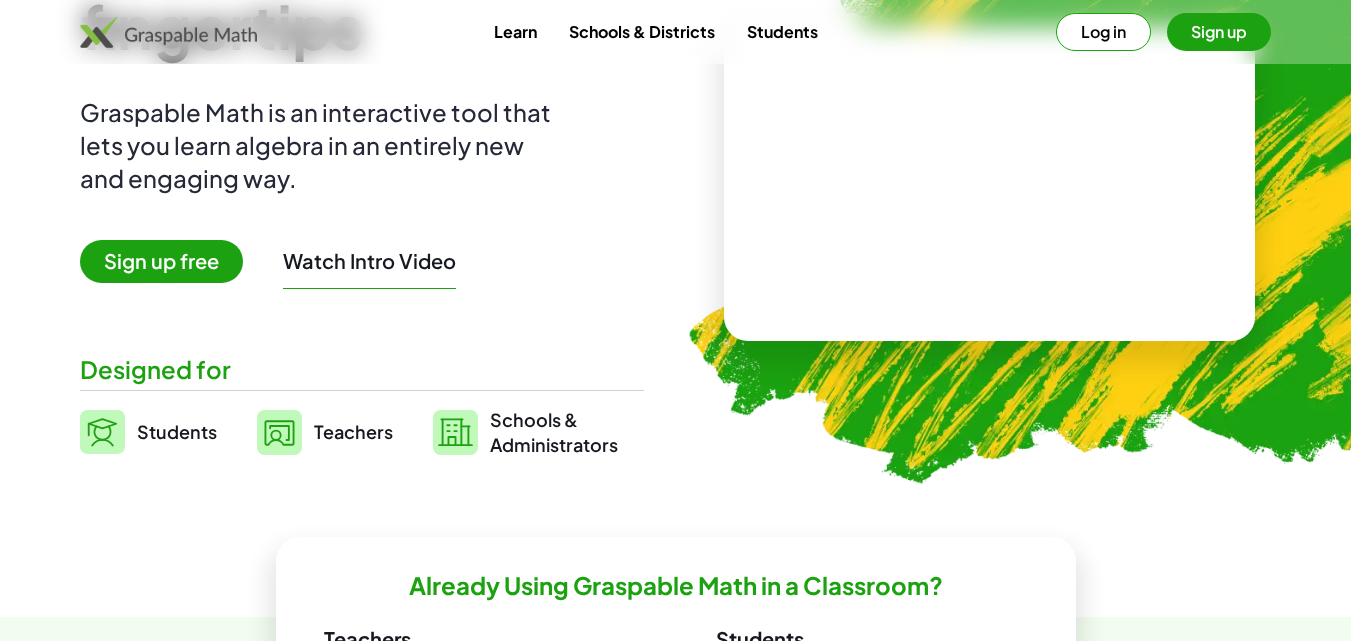 click on "Students" at bounding box center (177, 432) 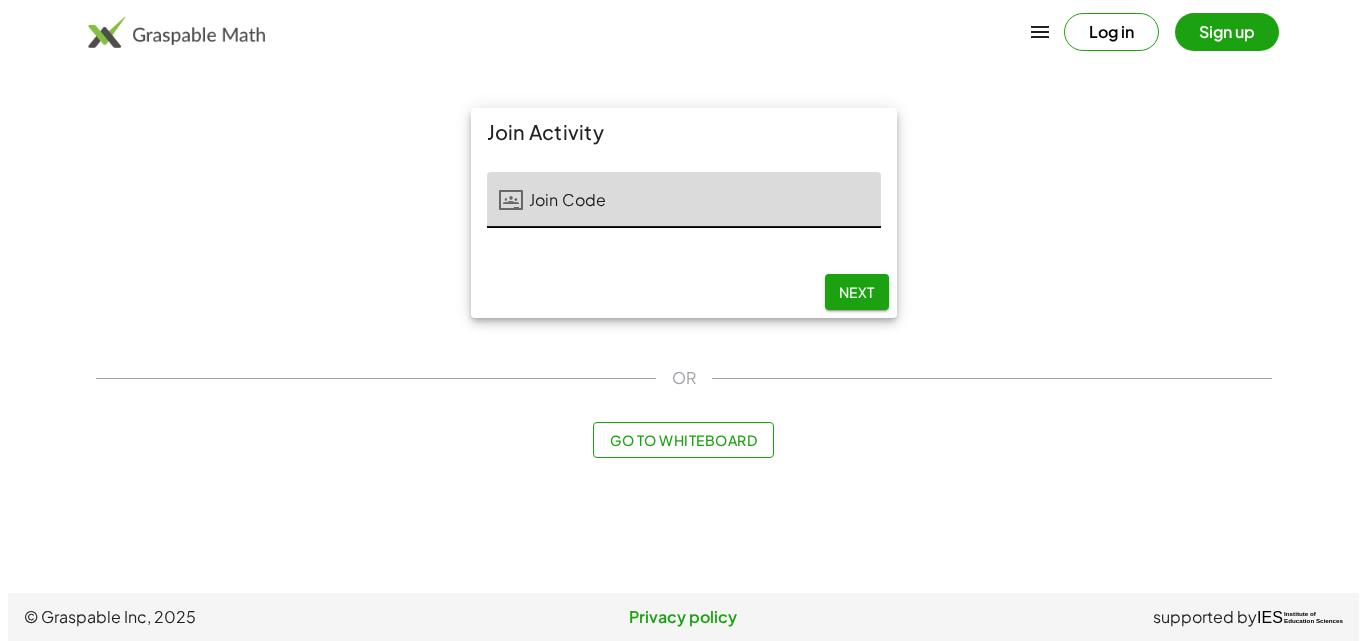scroll, scrollTop: 0, scrollLeft: 0, axis: both 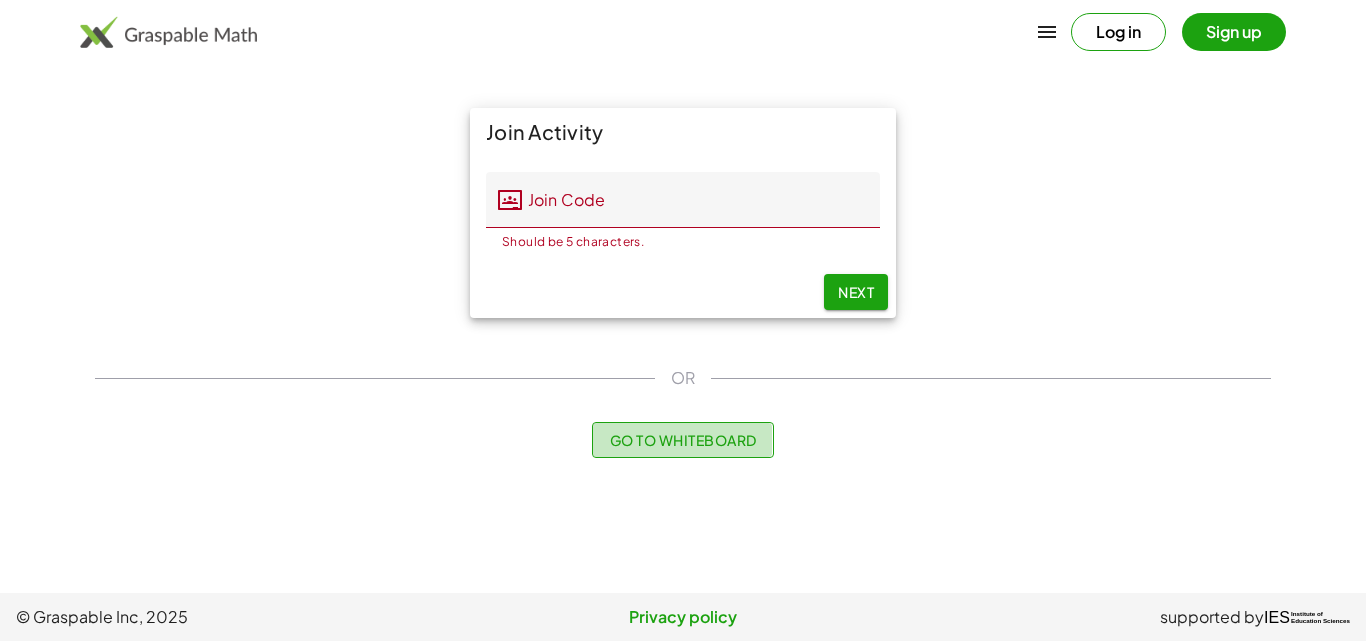 click on "Go to Whiteboard" 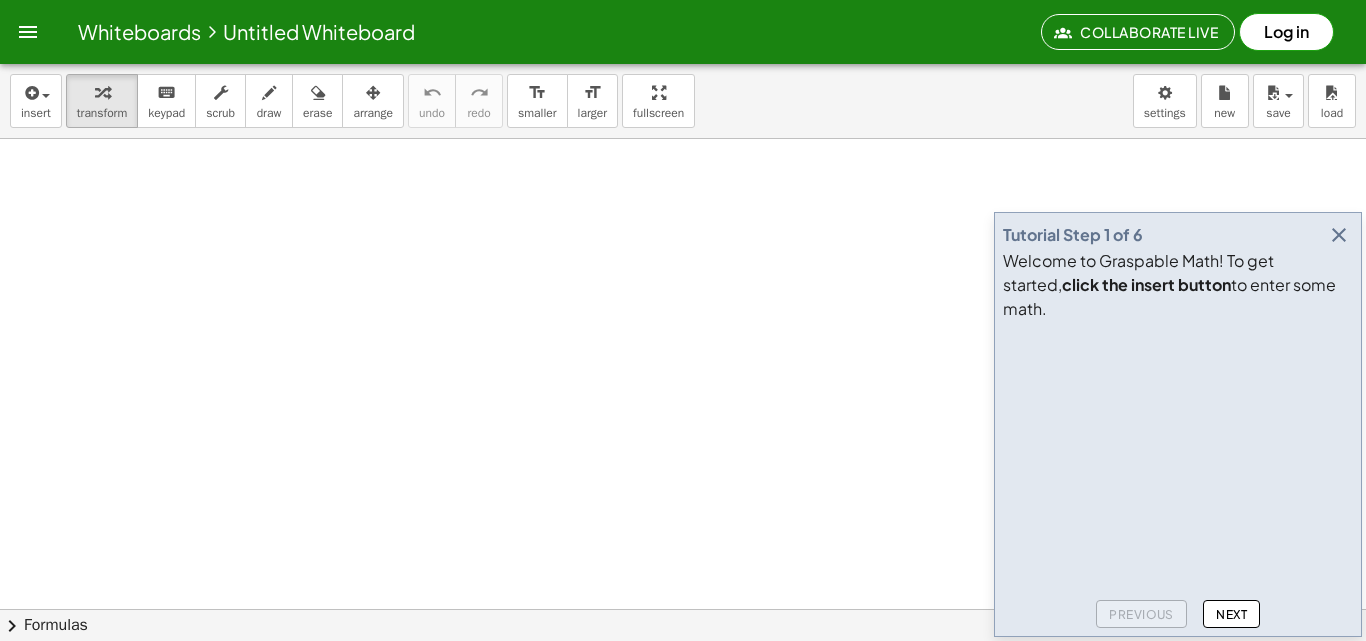scroll, scrollTop: 500, scrollLeft: 0, axis: vertical 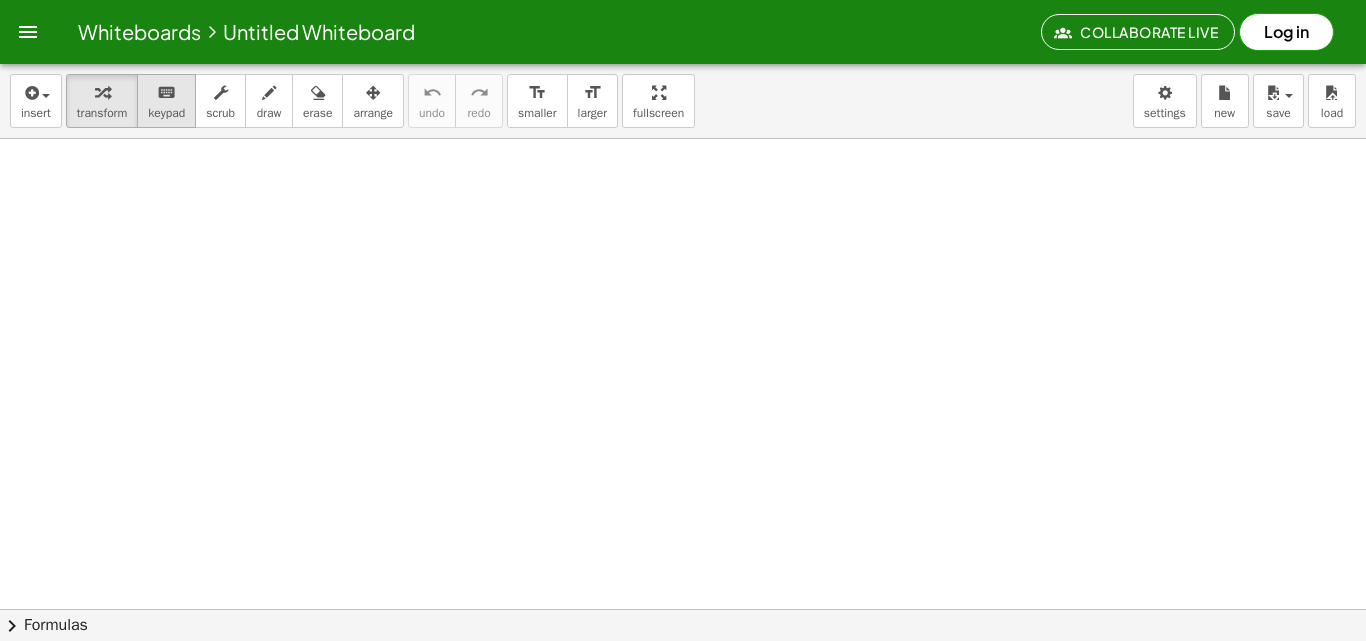 click on "keyboard" at bounding box center (166, 93) 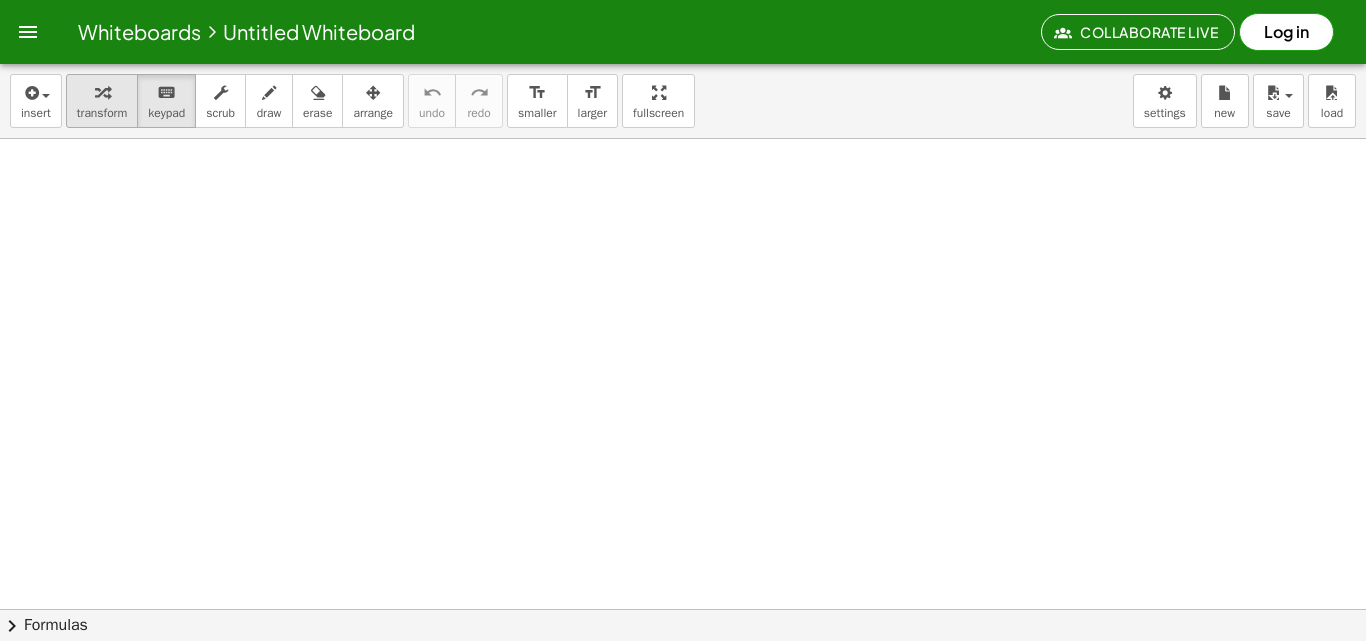 click on "transform" at bounding box center (102, 101) 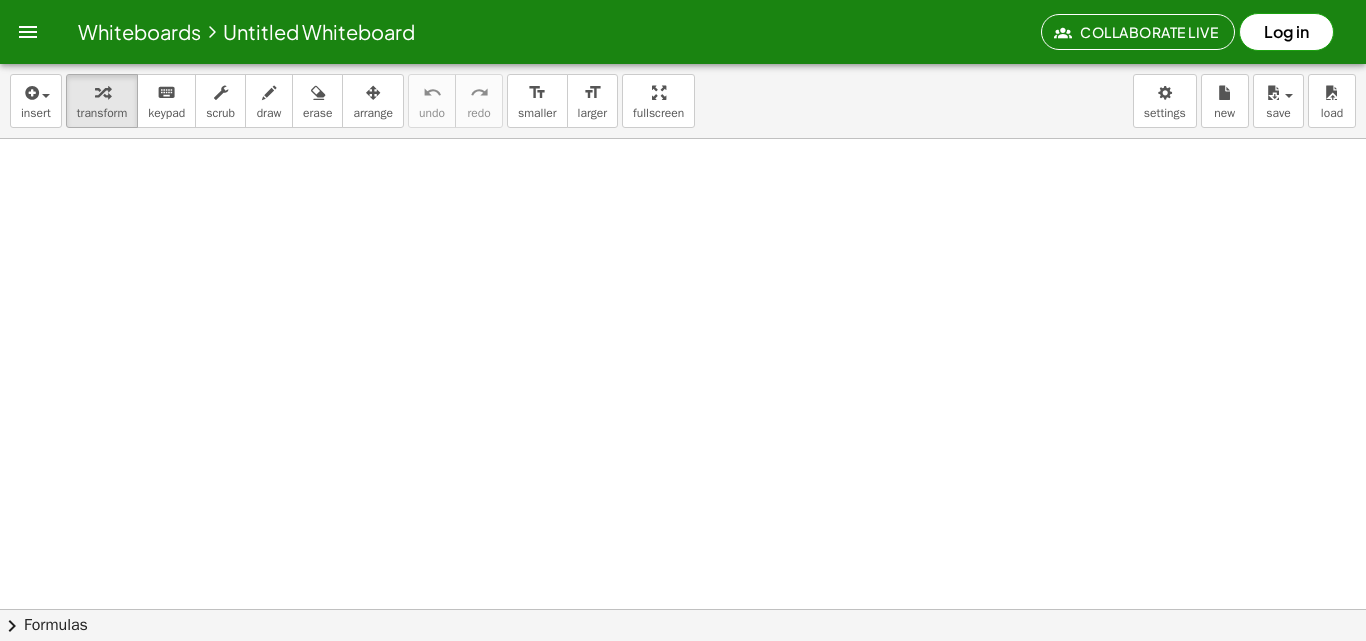 click at bounding box center [683, 246] 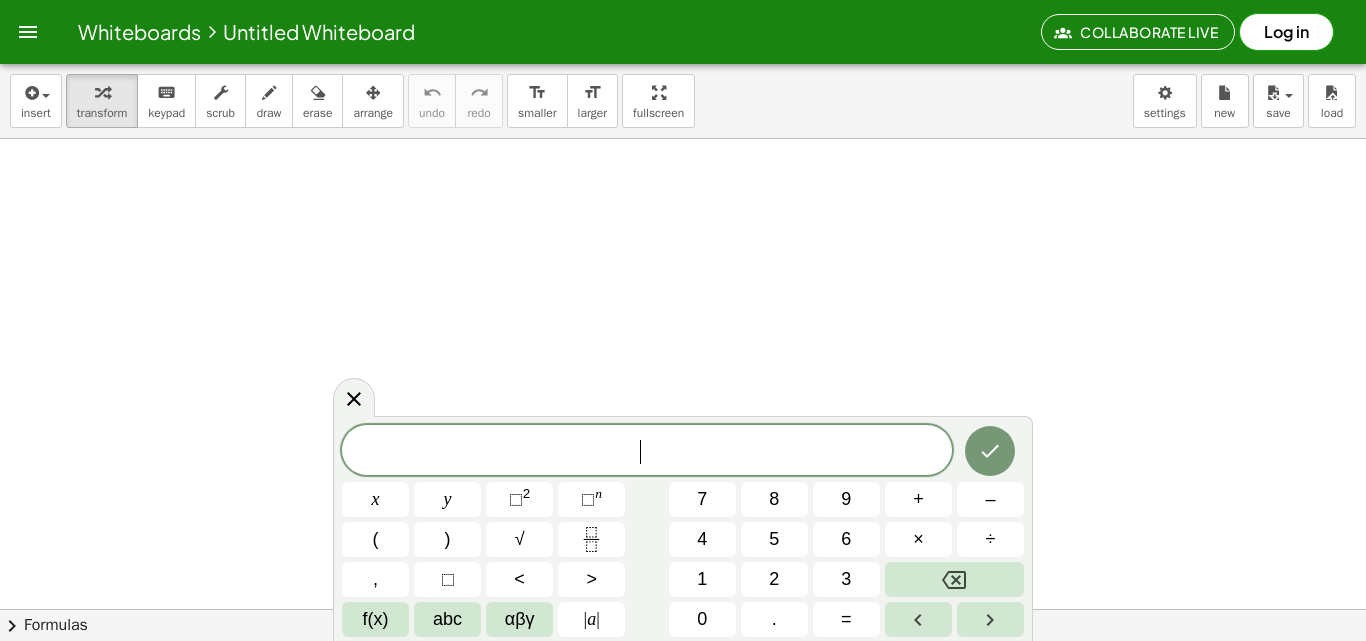 click at bounding box center (683, 246) 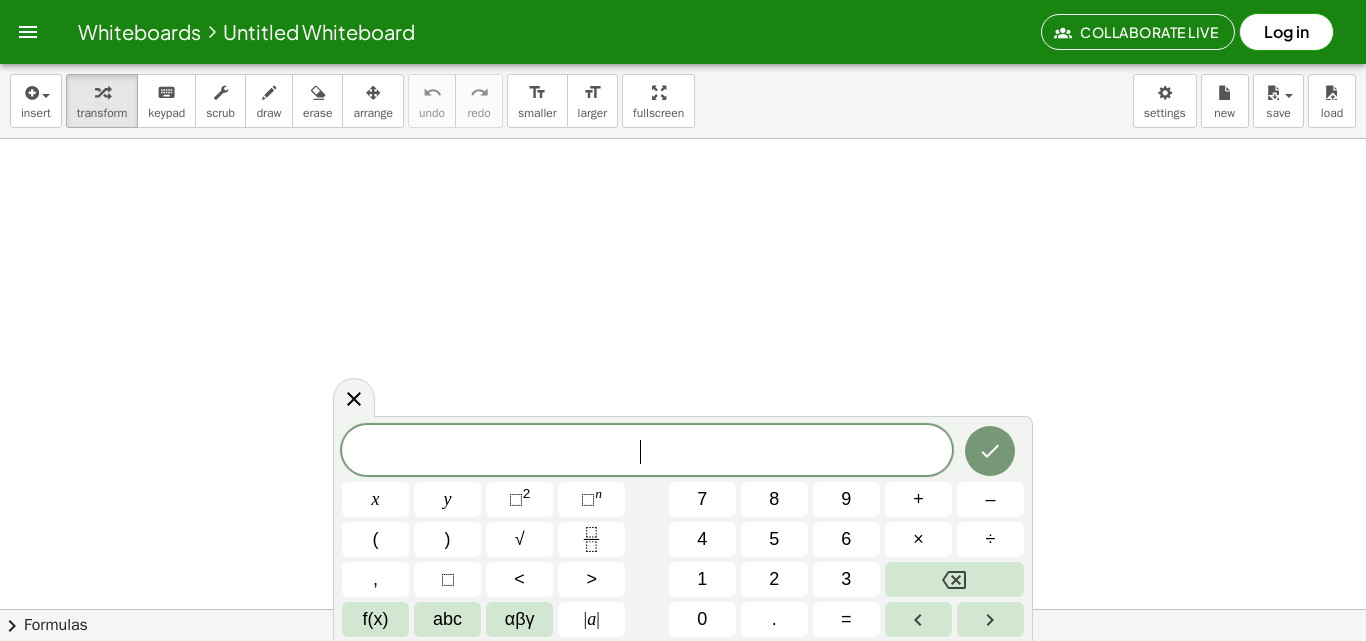 click at bounding box center (683, 246) 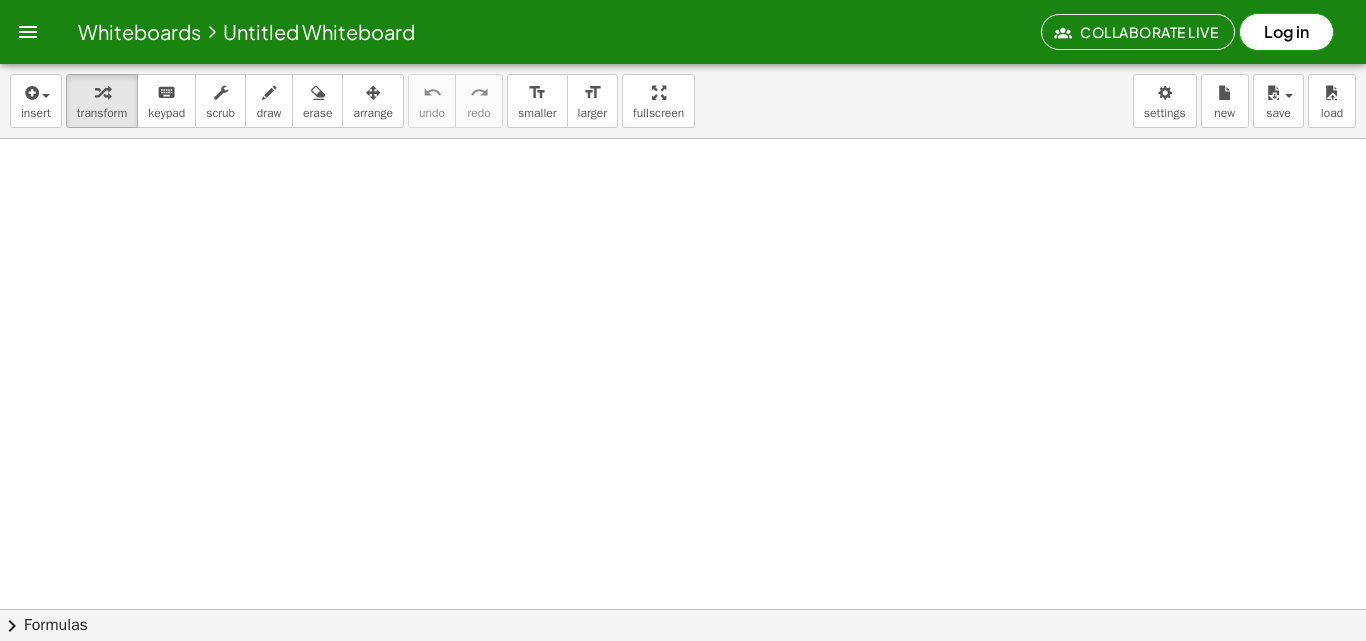 click at bounding box center (683, 246) 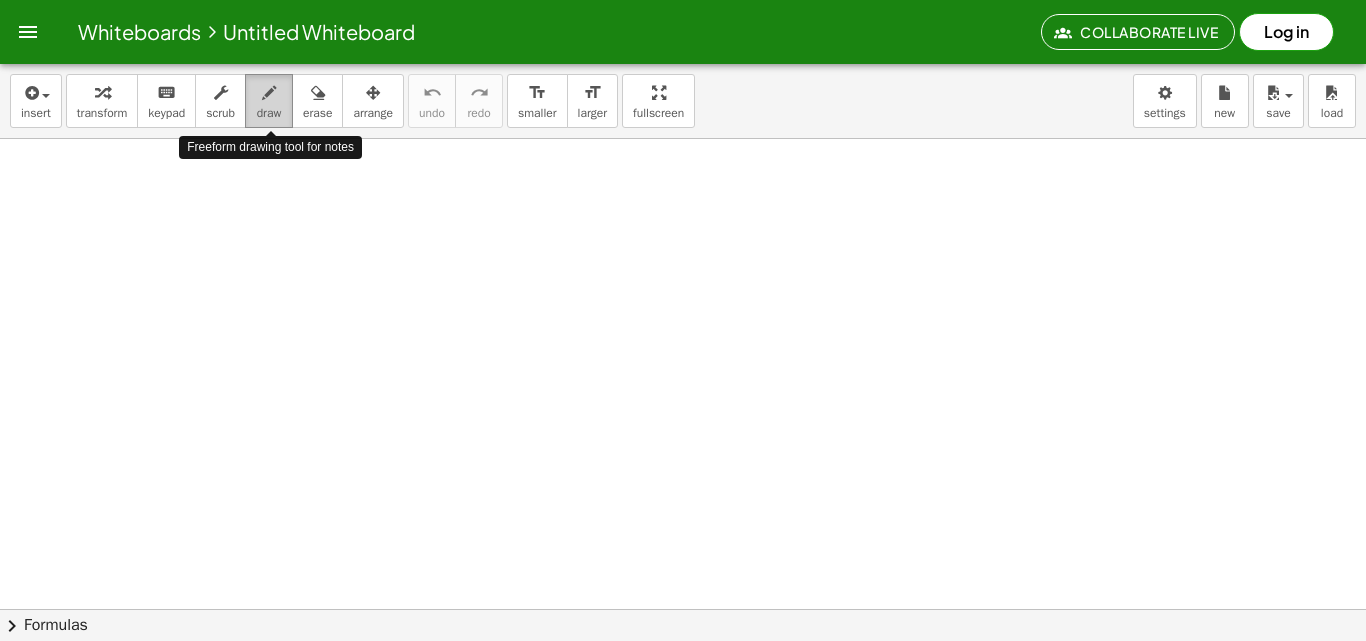 click on "draw" at bounding box center [269, 113] 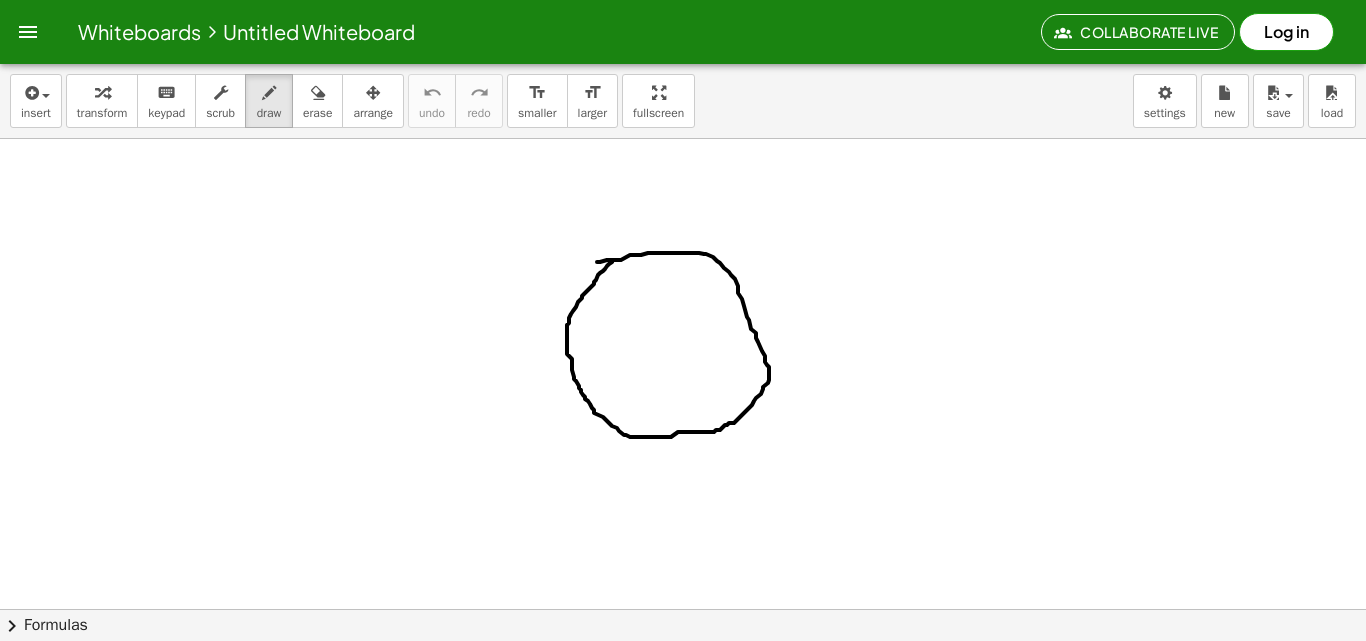 drag, startPoint x: 597, startPoint y: 262, endPoint x: 612, endPoint y: 262, distance: 15 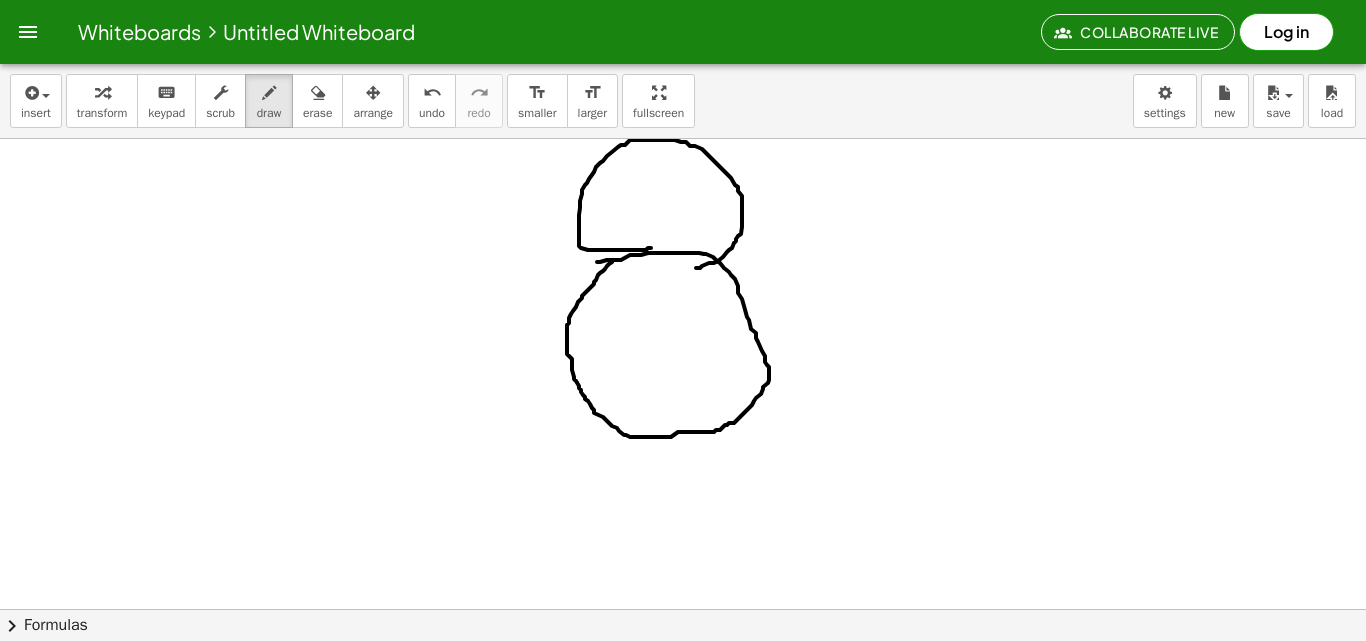 drag, startPoint x: 651, startPoint y: 248, endPoint x: 696, endPoint y: 268, distance: 49.24429 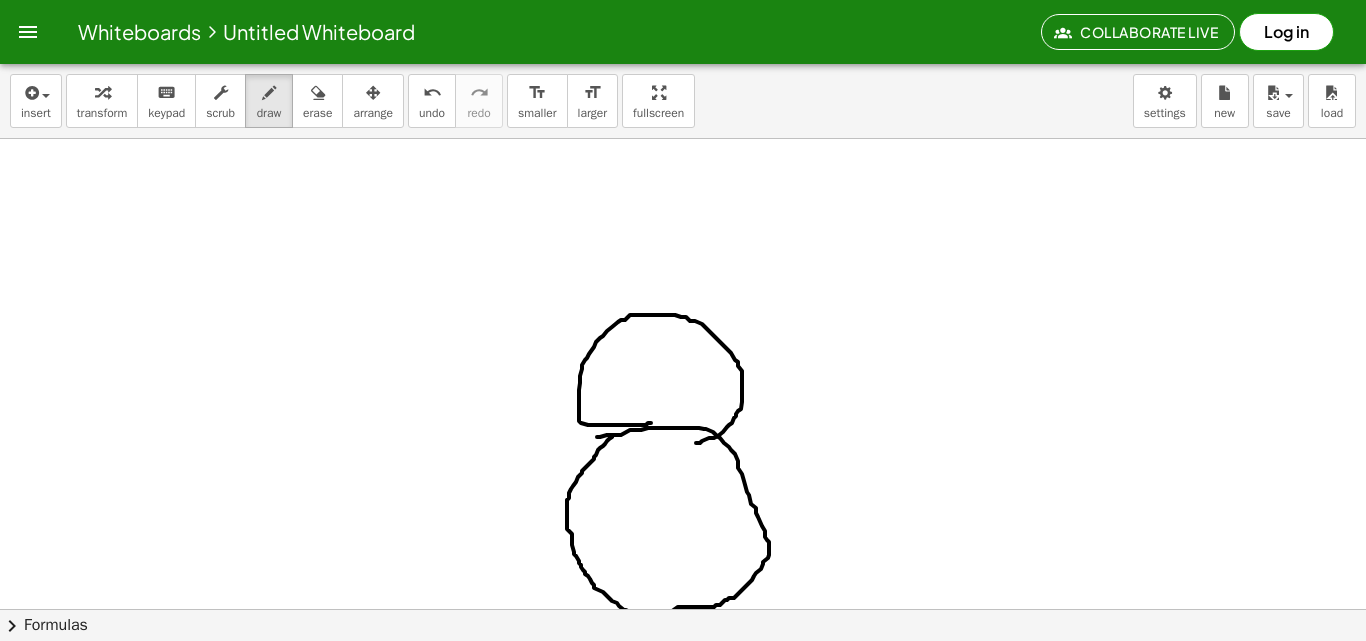 scroll, scrollTop: 398, scrollLeft: 0, axis: vertical 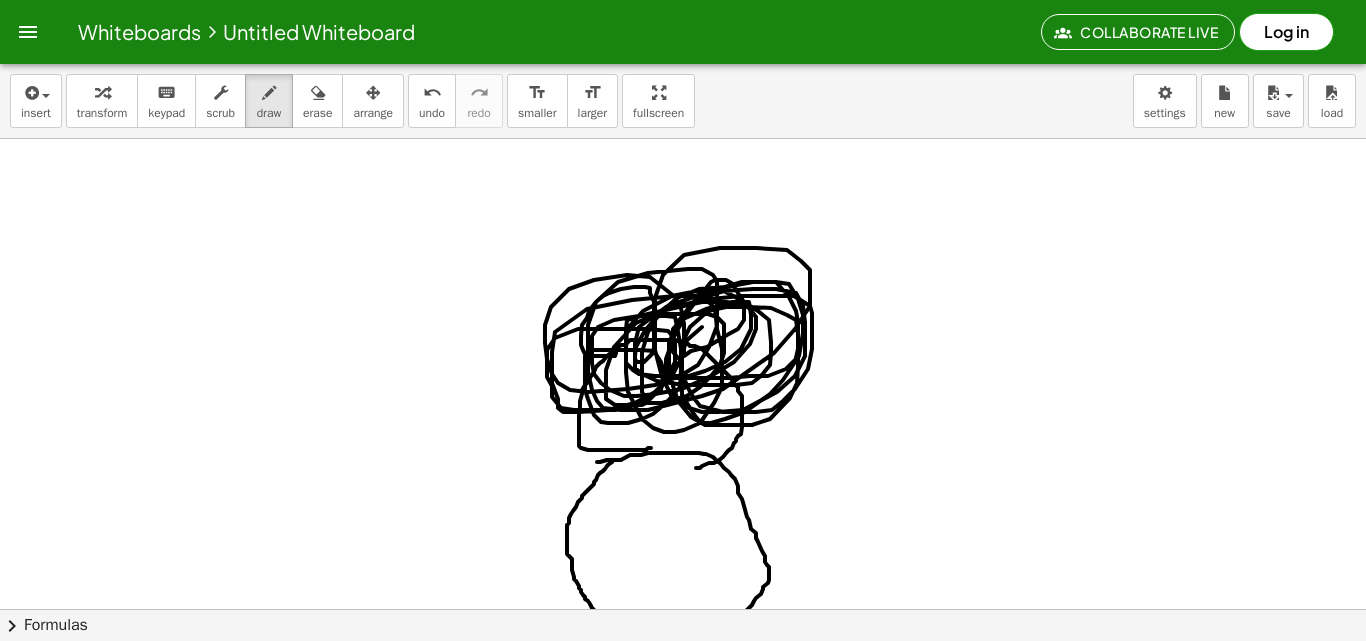 drag, startPoint x: 616, startPoint y: 353, endPoint x: 765, endPoint y: 356, distance: 149.0302 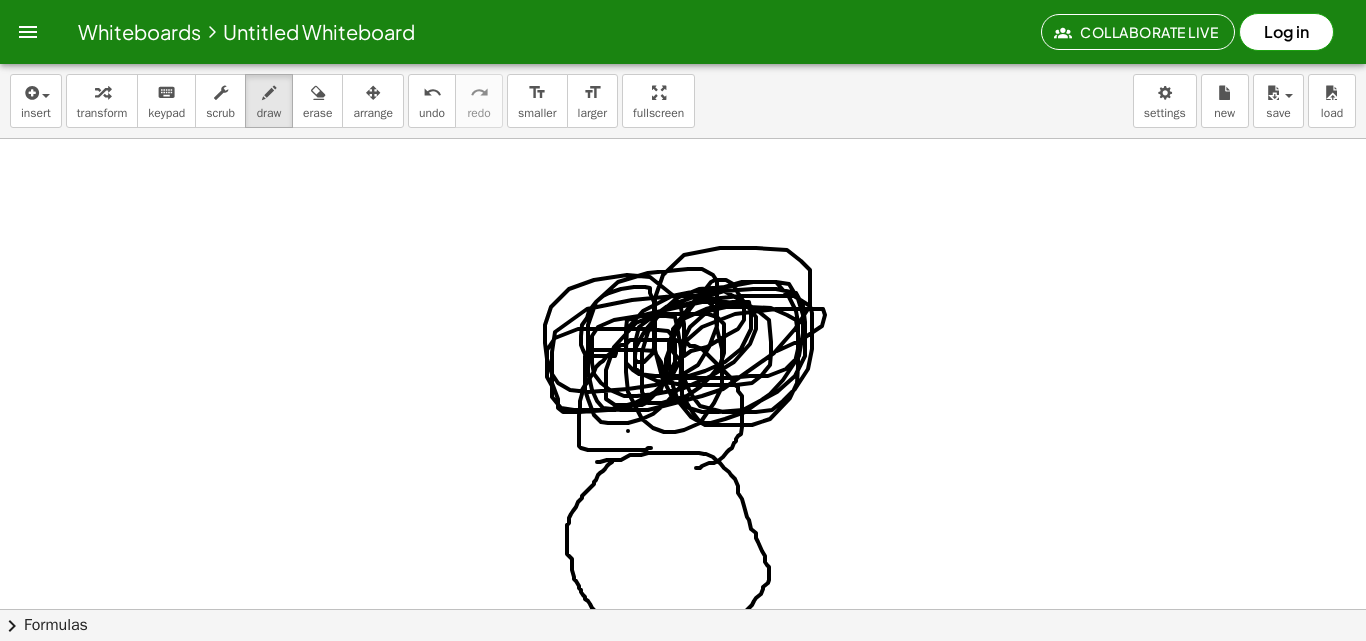 click at bounding box center (683, 446) 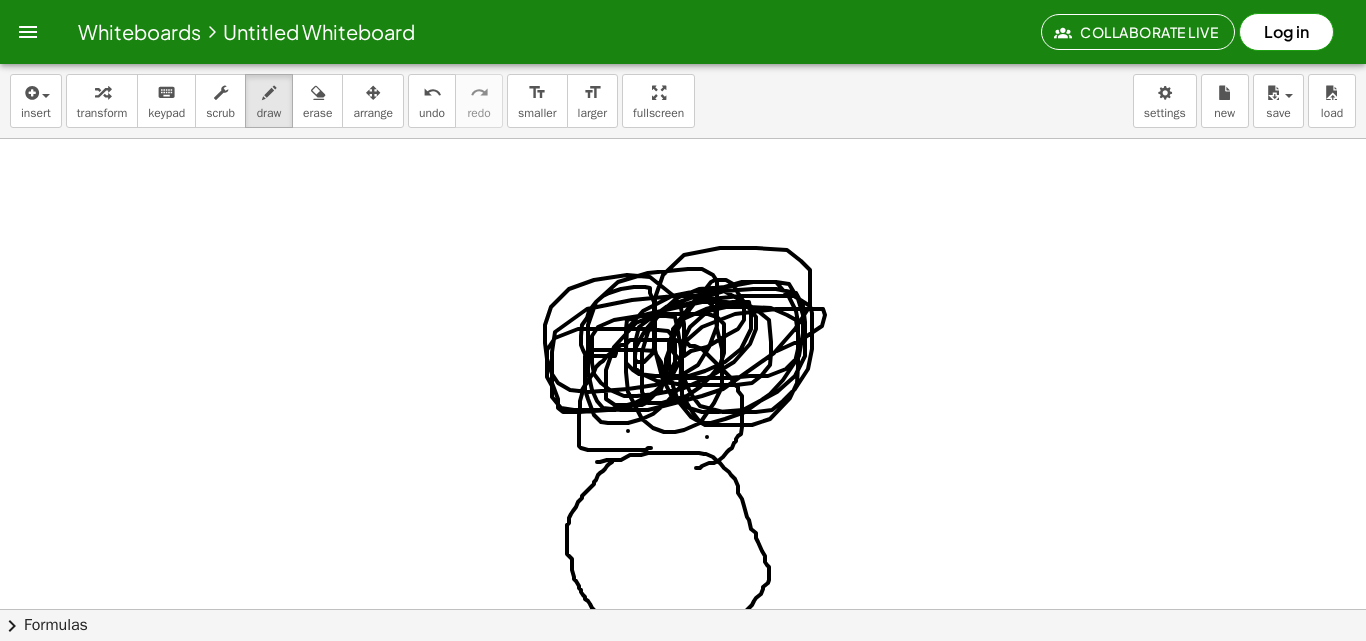 click at bounding box center [683, 446] 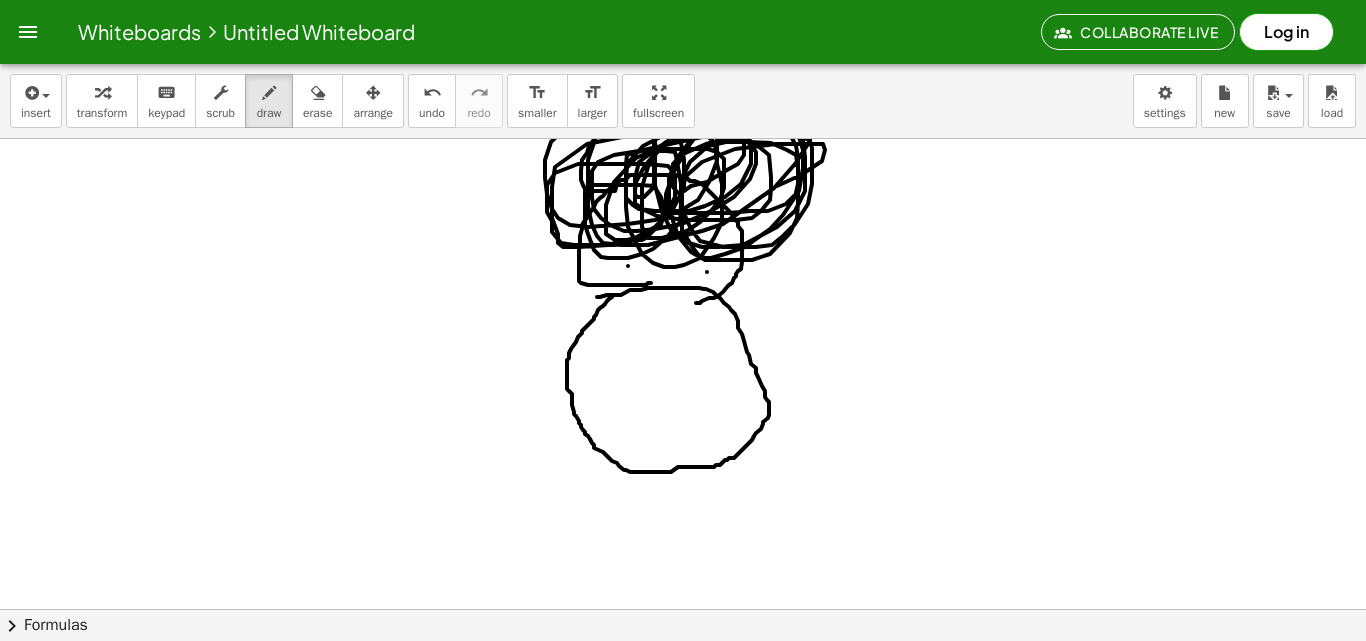 scroll, scrollTop: 598, scrollLeft: 0, axis: vertical 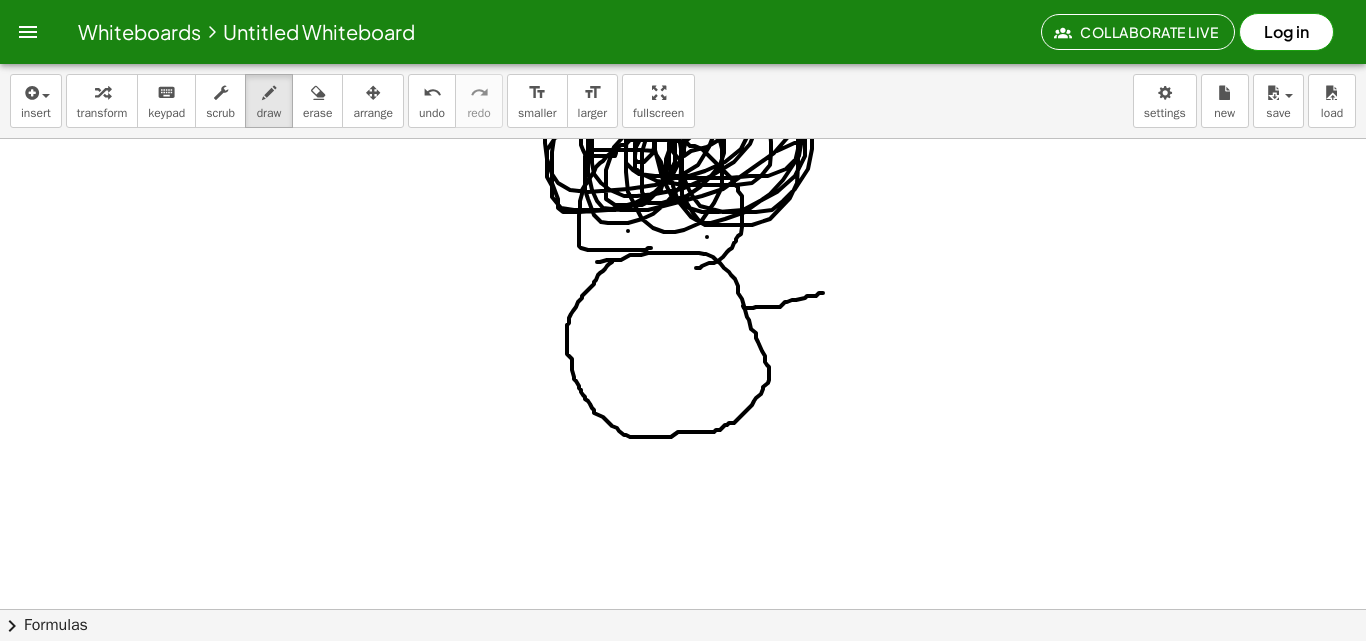 drag, startPoint x: 743, startPoint y: 306, endPoint x: 823, endPoint y: 293, distance: 81.04937 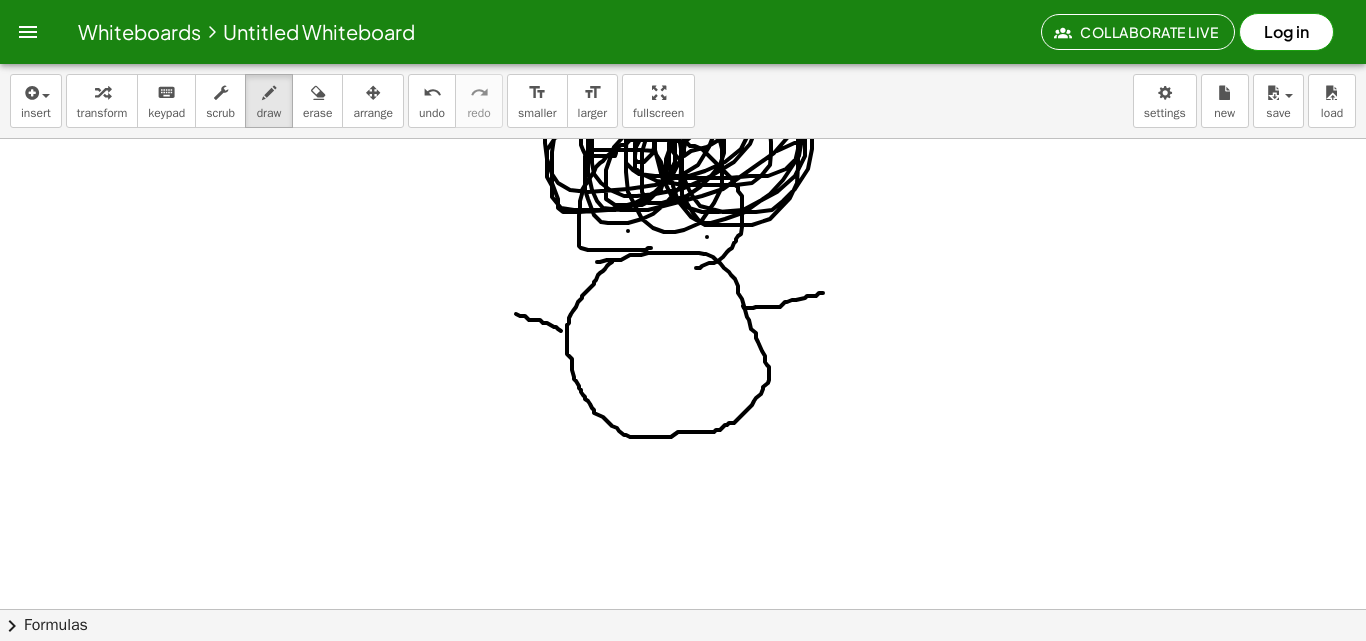 drag, startPoint x: 561, startPoint y: 331, endPoint x: 507, endPoint y: 307, distance: 59.093147 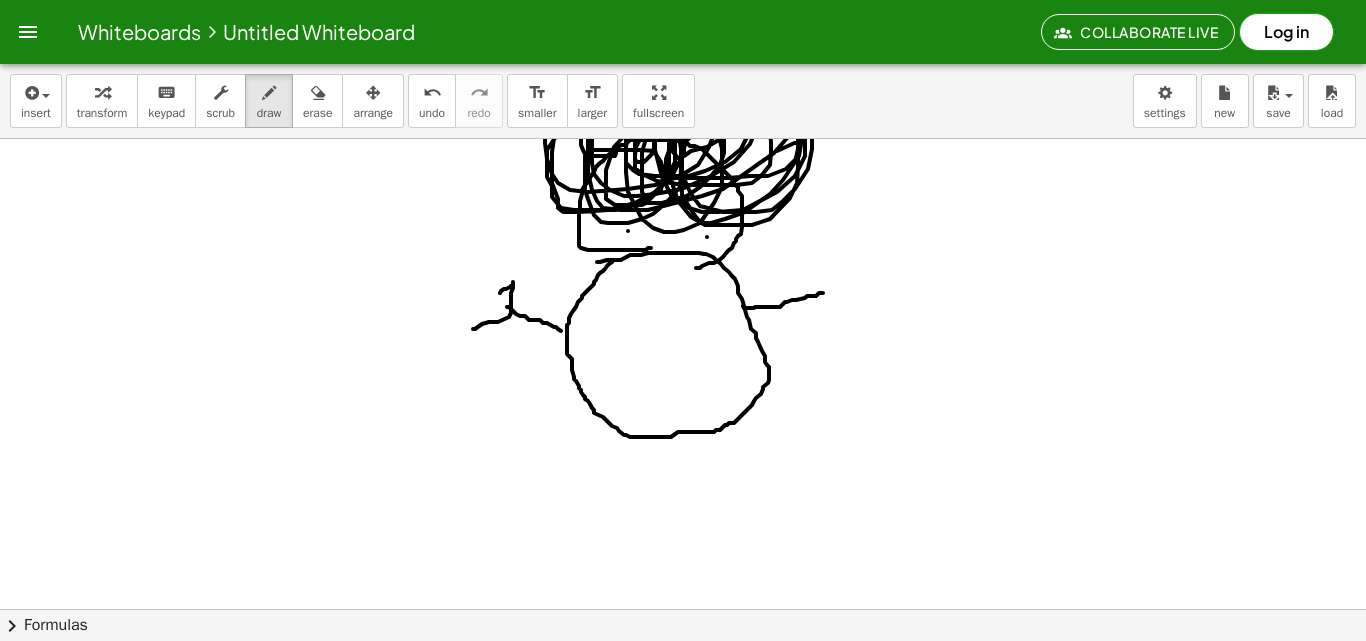 drag, startPoint x: 500, startPoint y: 293, endPoint x: 473, endPoint y: 329, distance: 45 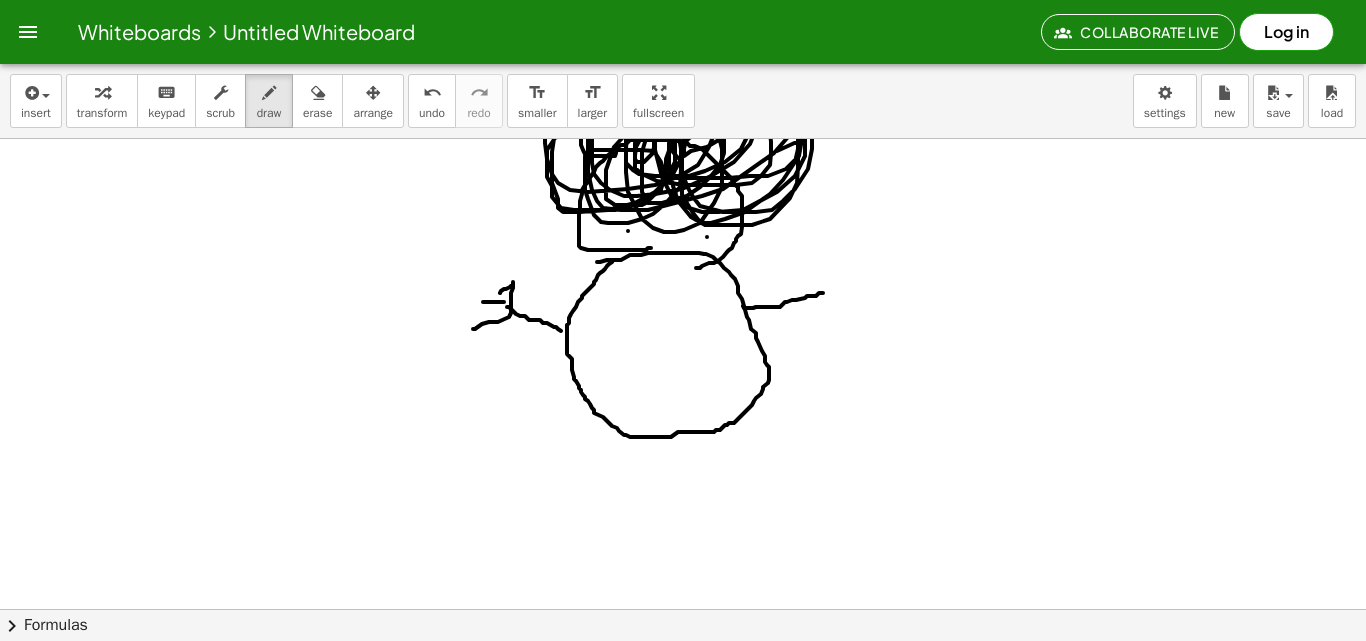 drag, startPoint x: 486, startPoint y: 302, endPoint x: 506, endPoint y: 302, distance: 20 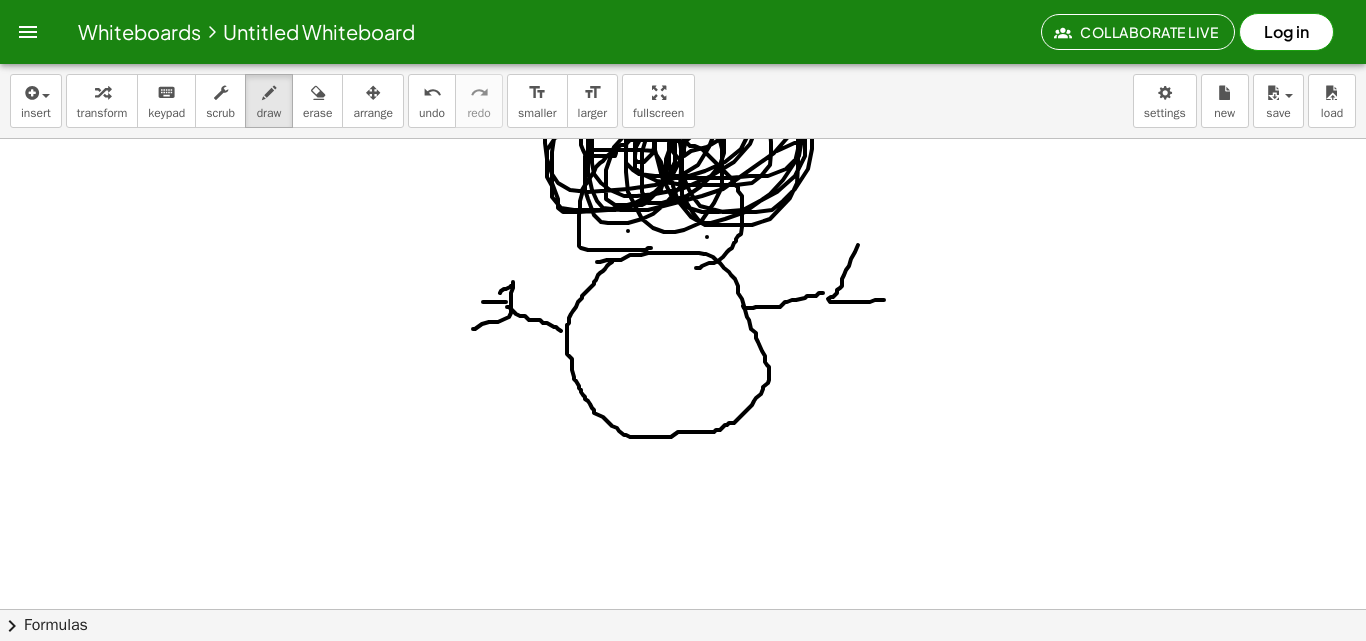 drag, startPoint x: 844, startPoint y: 275, endPoint x: 884, endPoint y: 300, distance: 47.169907 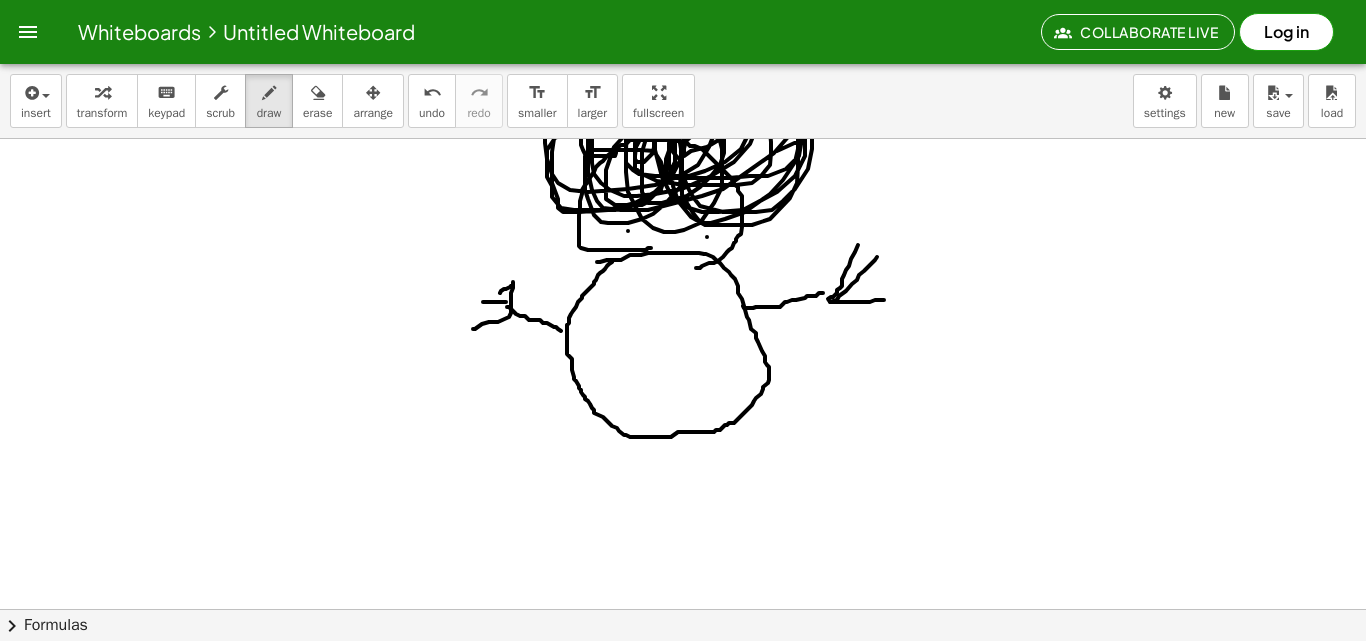 drag, startPoint x: 830, startPoint y: 302, endPoint x: 877, endPoint y: 257, distance: 65.06919 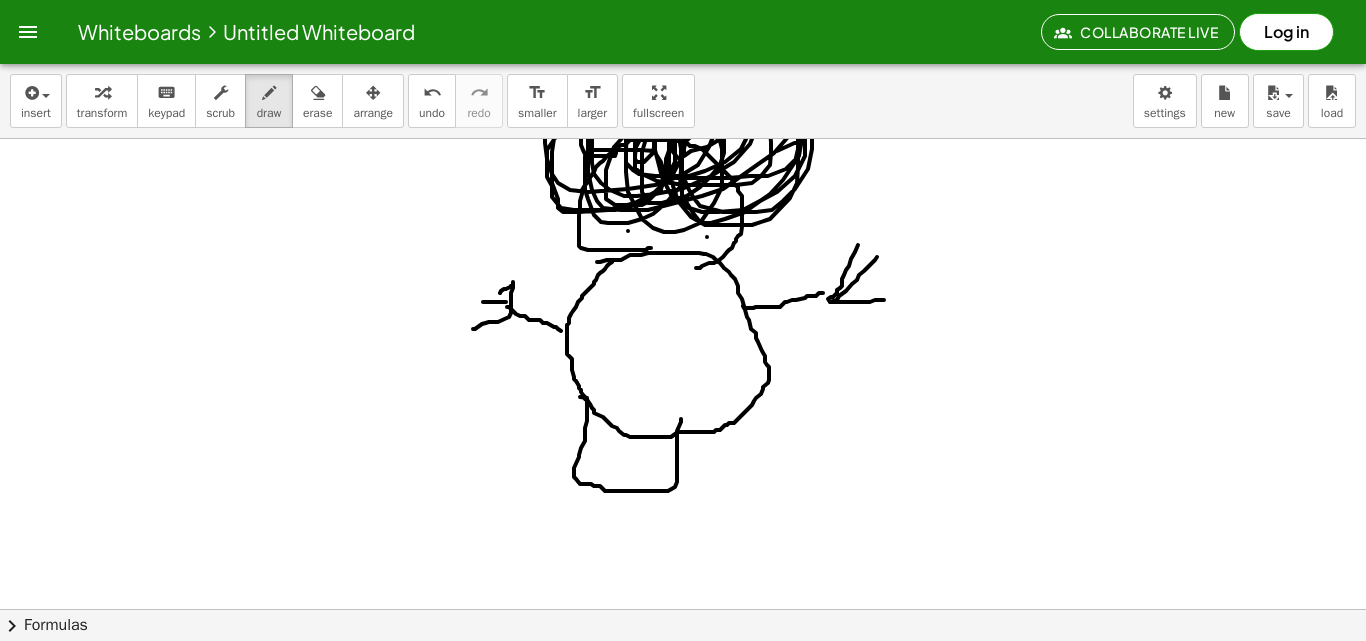 drag, startPoint x: 580, startPoint y: 397, endPoint x: 681, endPoint y: 419, distance: 103.36827 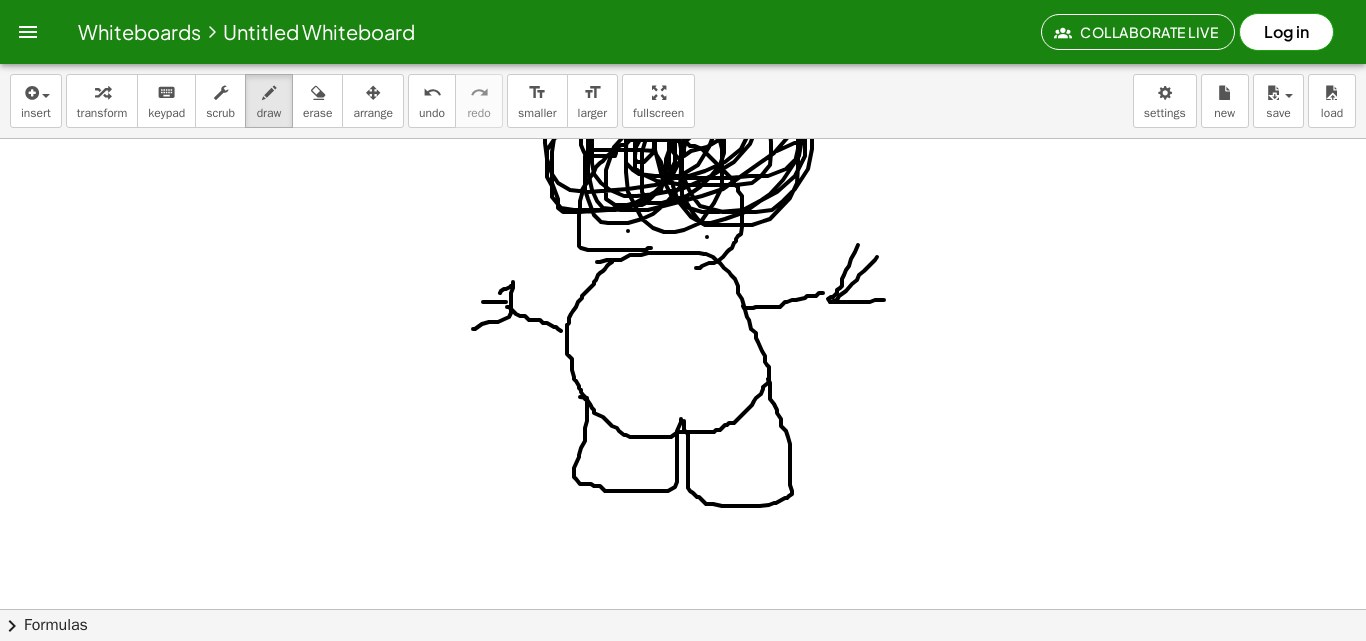 drag, startPoint x: 684, startPoint y: 421, endPoint x: 768, endPoint y: 379, distance: 93.914856 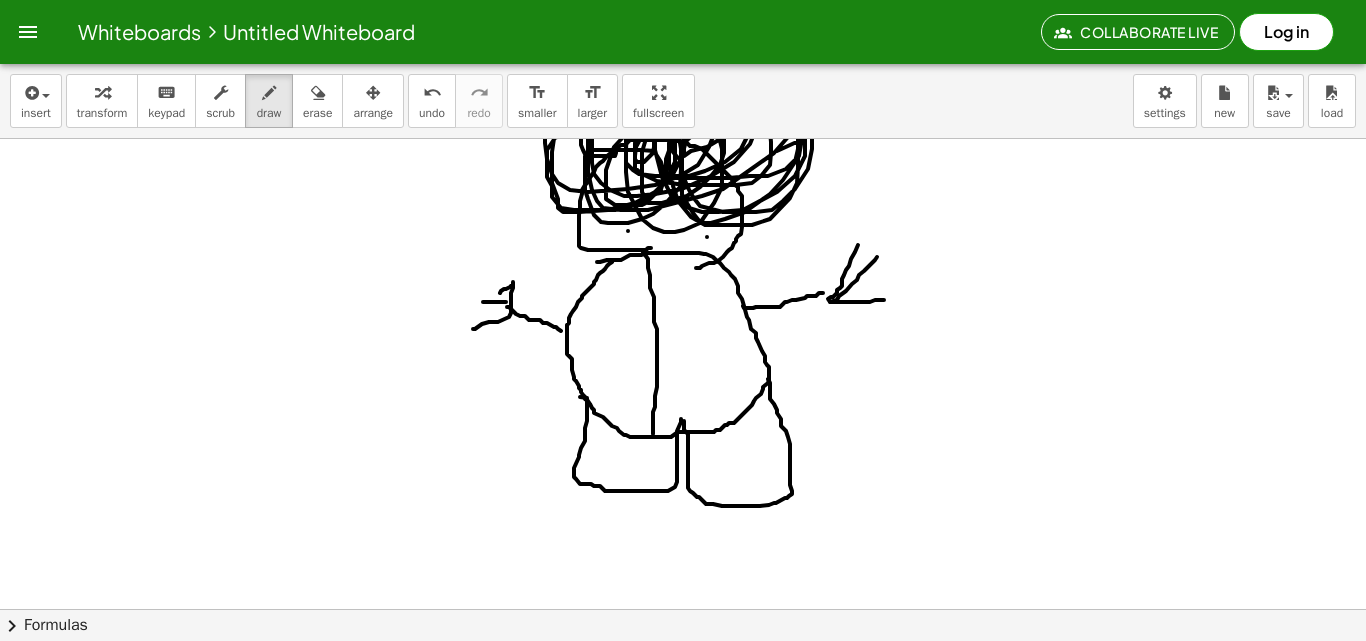 drag, startPoint x: 643, startPoint y: 252, endPoint x: 648, endPoint y: 431, distance: 179.06982 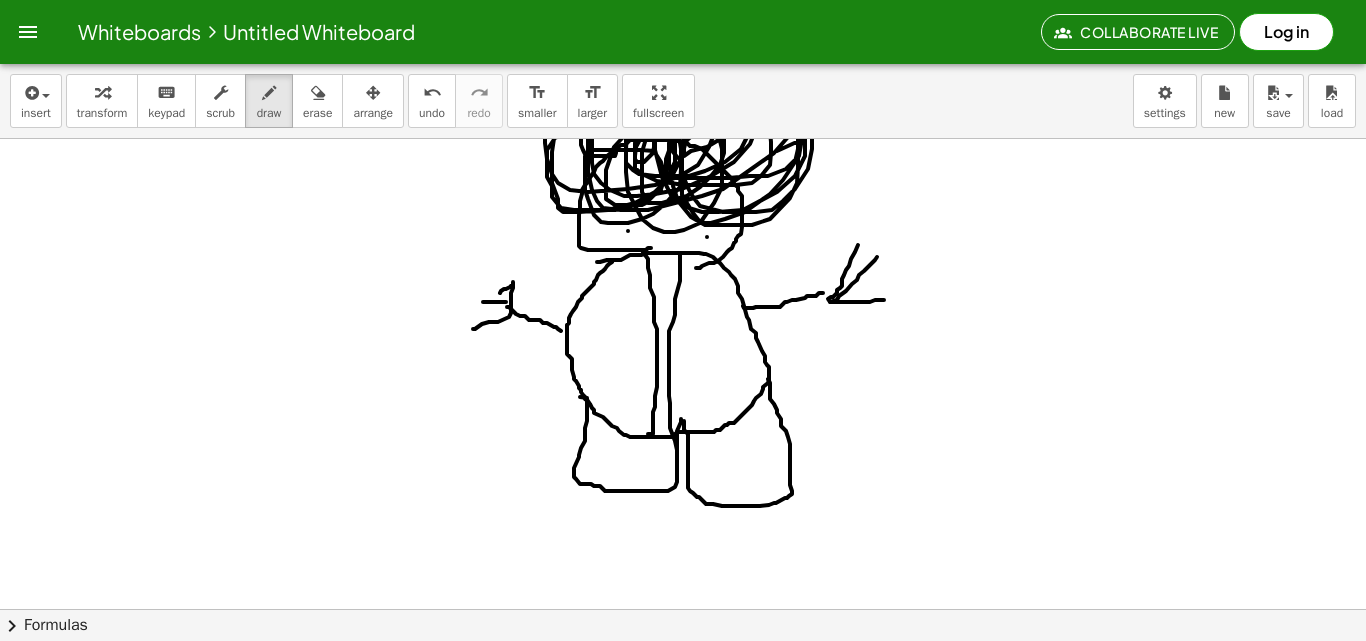 drag, startPoint x: 680, startPoint y: 255, endPoint x: 677, endPoint y: 461, distance: 206.02185 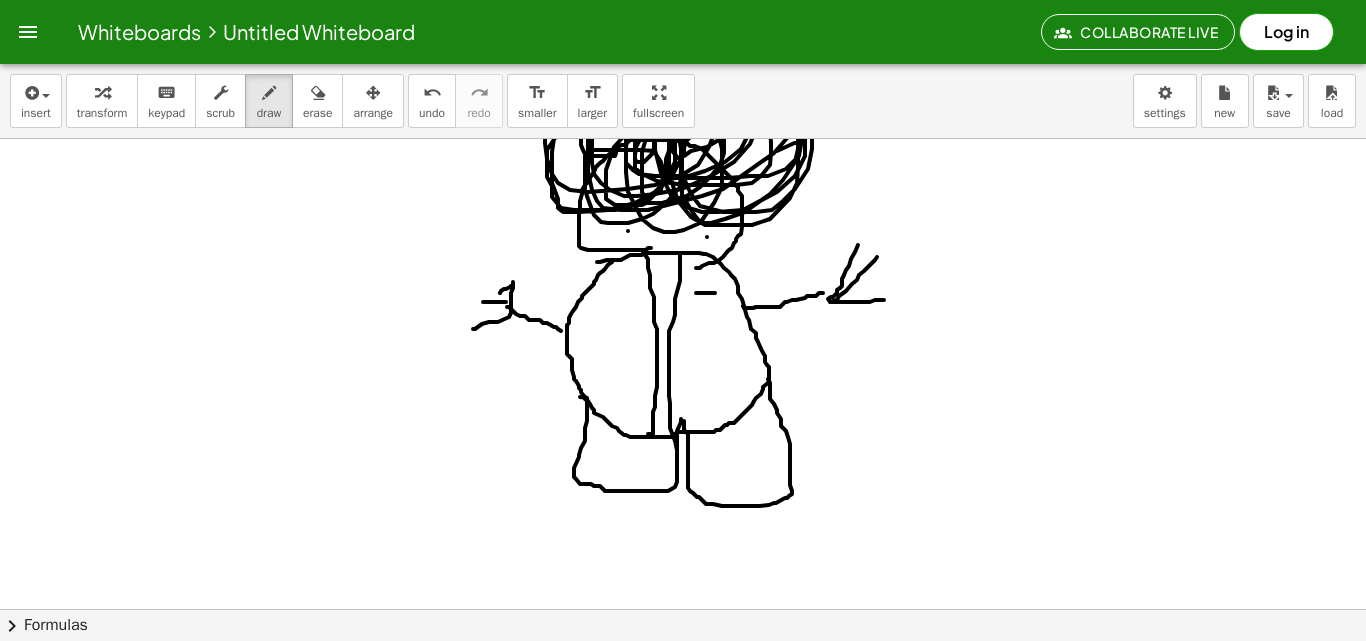 drag, startPoint x: 696, startPoint y: 293, endPoint x: 715, endPoint y: 293, distance: 19 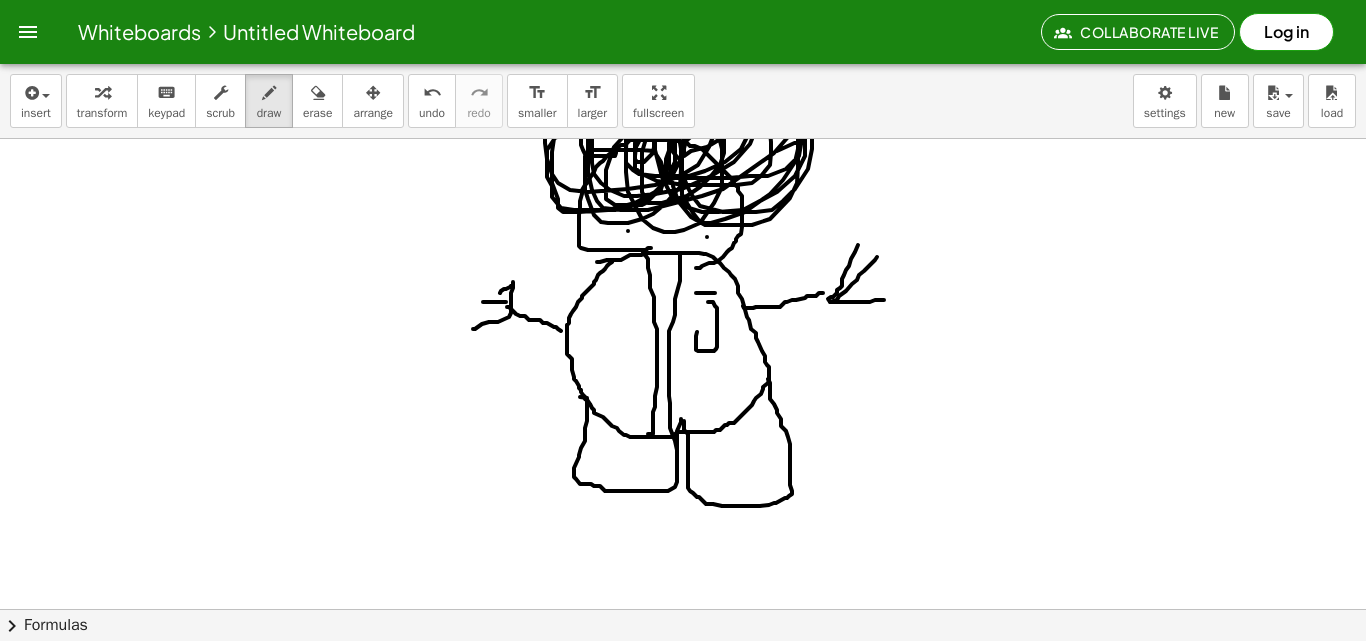 drag, startPoint x: 708, startPoint y: 302, endPoint x: 697, endPoint y: 332, distance: 31.95309 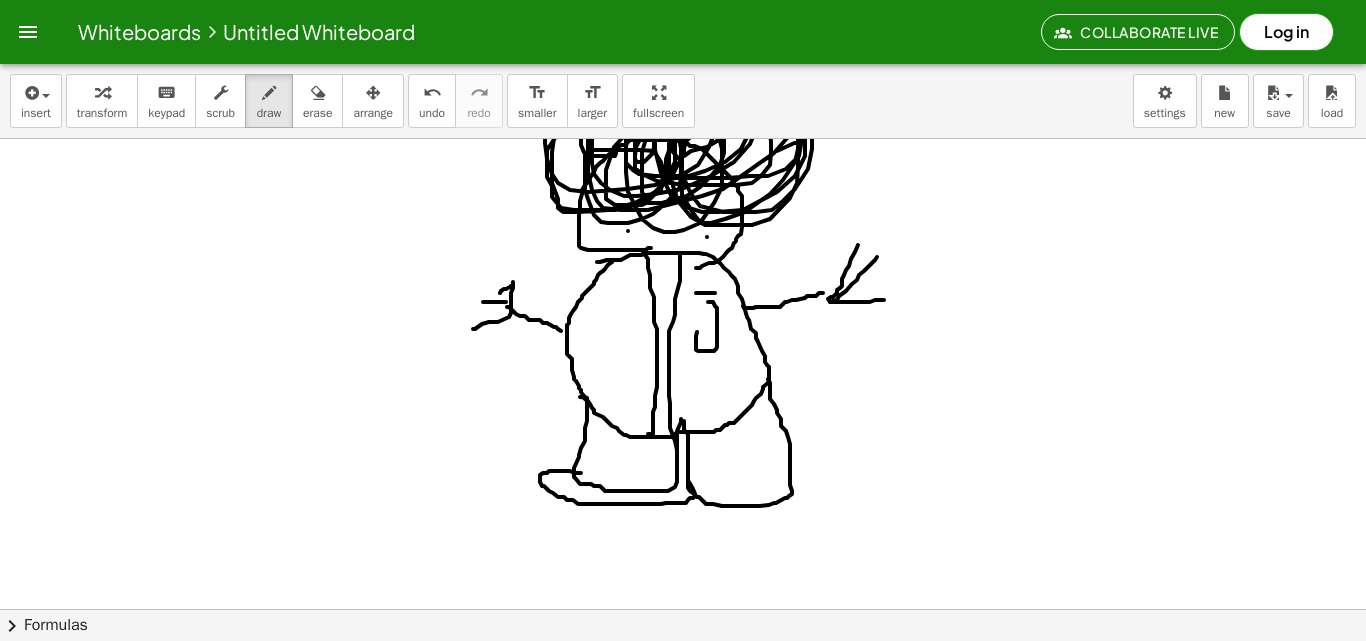 drag, startPoint x: 581, startPoint y: 473, endPoint x: 682, endPoint y: 460, distance: 101.8332 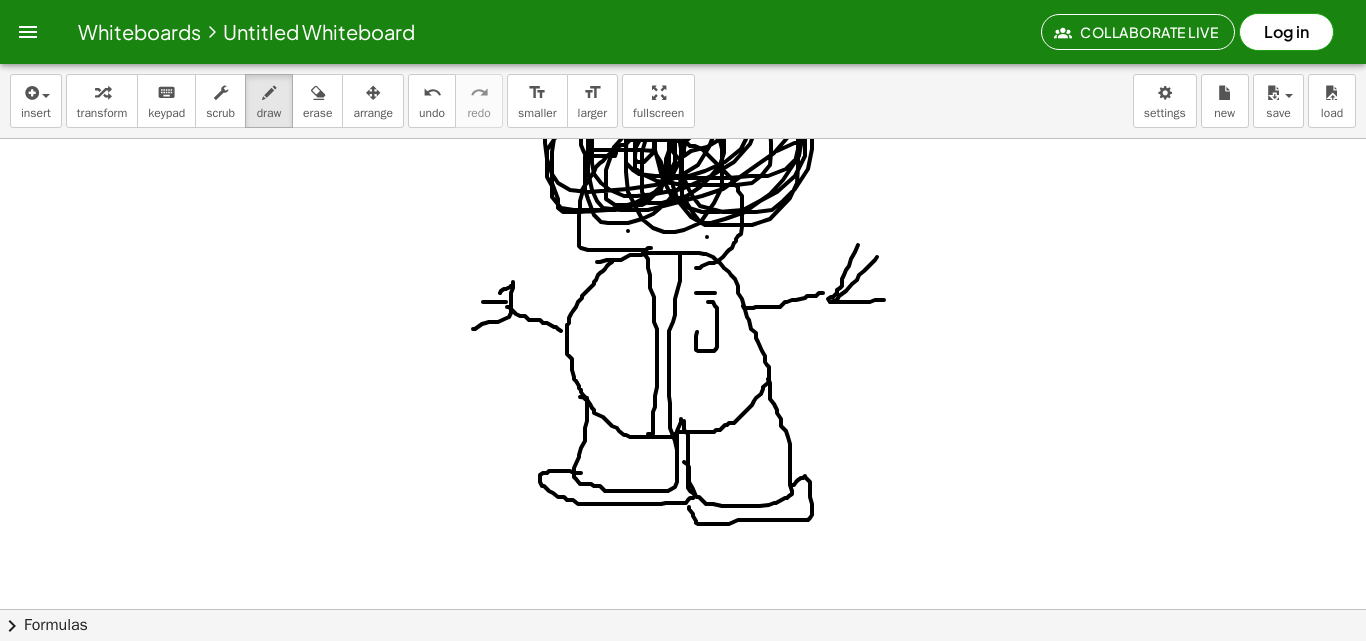 drag, startPoint x: 796, startPoint y: 482, endPoint x: 687, endPoint y: 491, distance: 109.370926 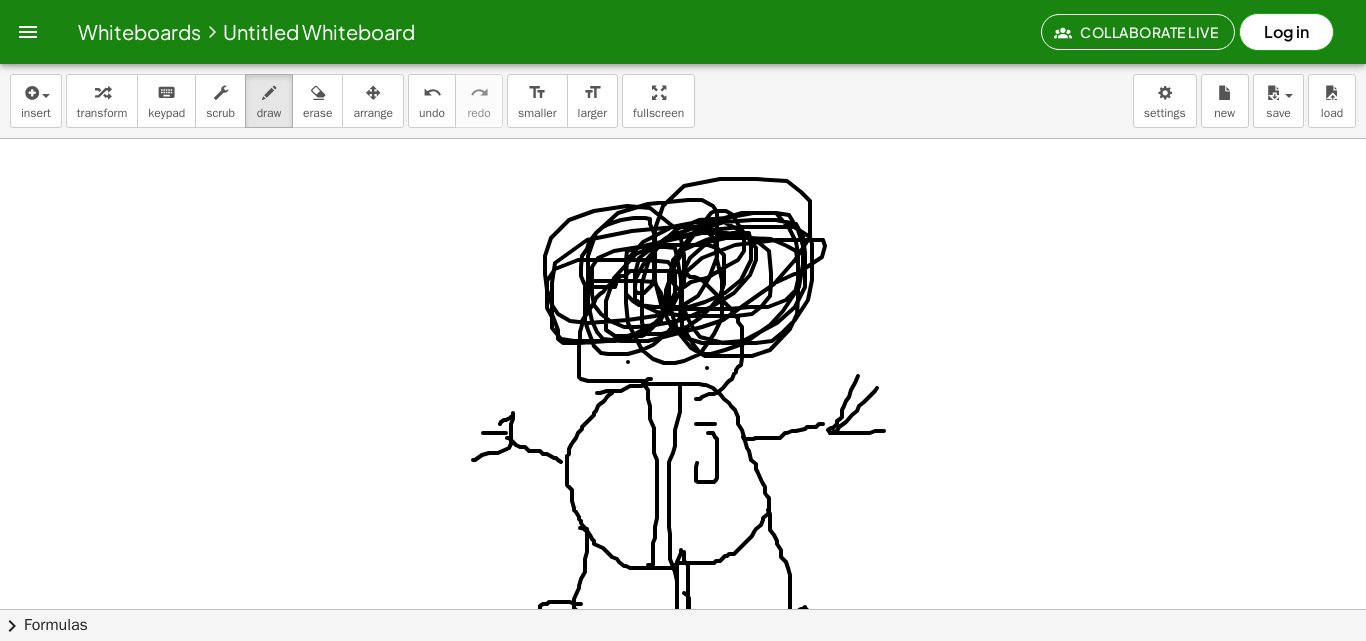 scroll, scrollTop: 498, scrollLeft: 0, axis: vertical 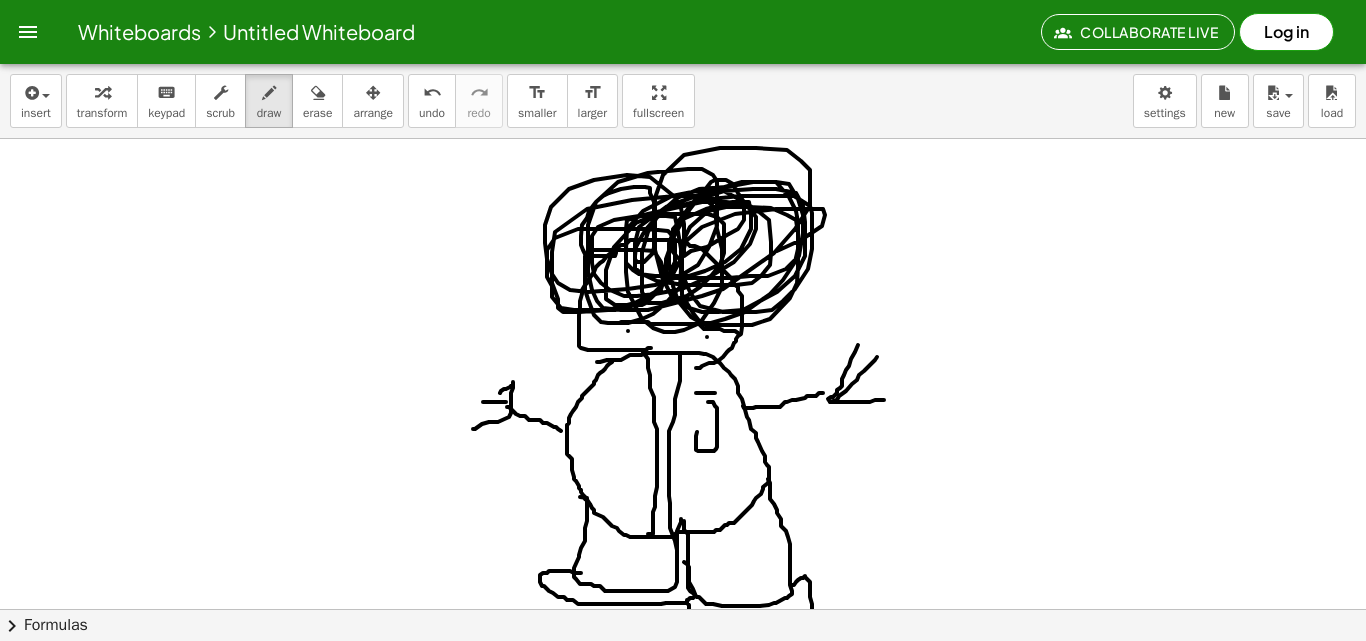 drag, startPoint x: 621, startPoint y: 322, endPoint x: 738, endPoint y: 333, distance: 117.51595 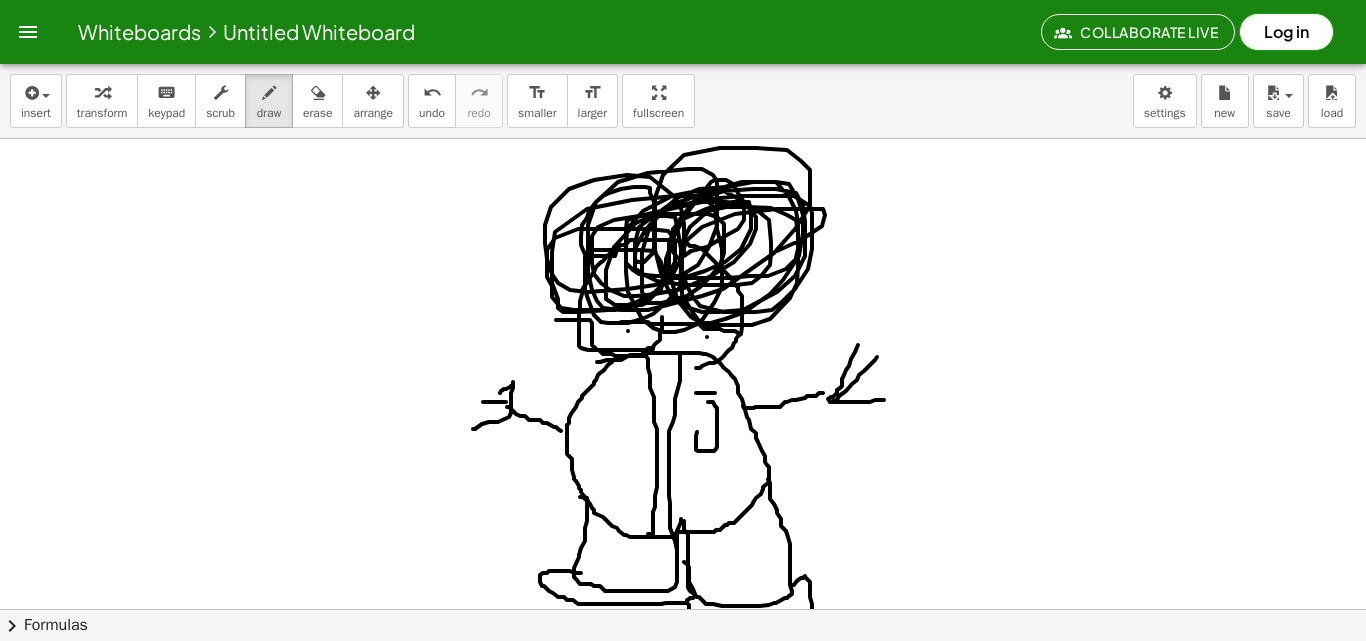 drag, startPoint x: 662, startPoint y: 317, endPoint x: 556, endPoint y: 320, distance: 106.04244 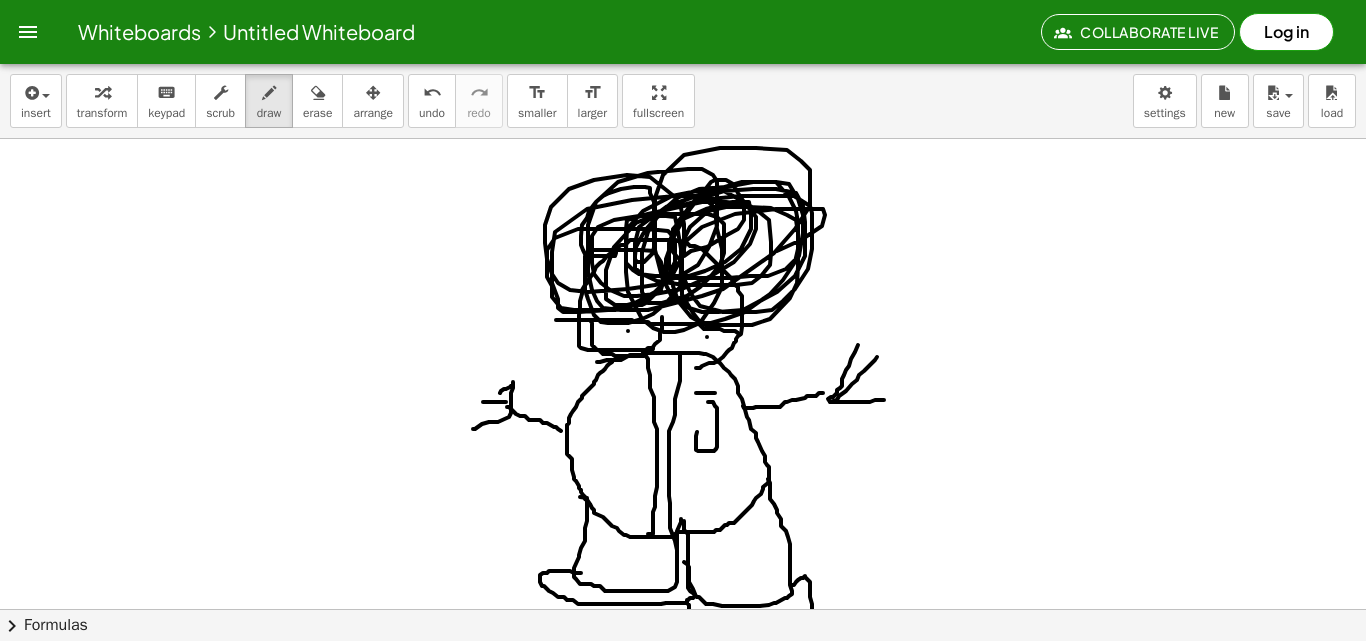 drag, startPoint x: 585, startPoint y: 320, endPoint x: 632, endPoint y: 320, distance: 47 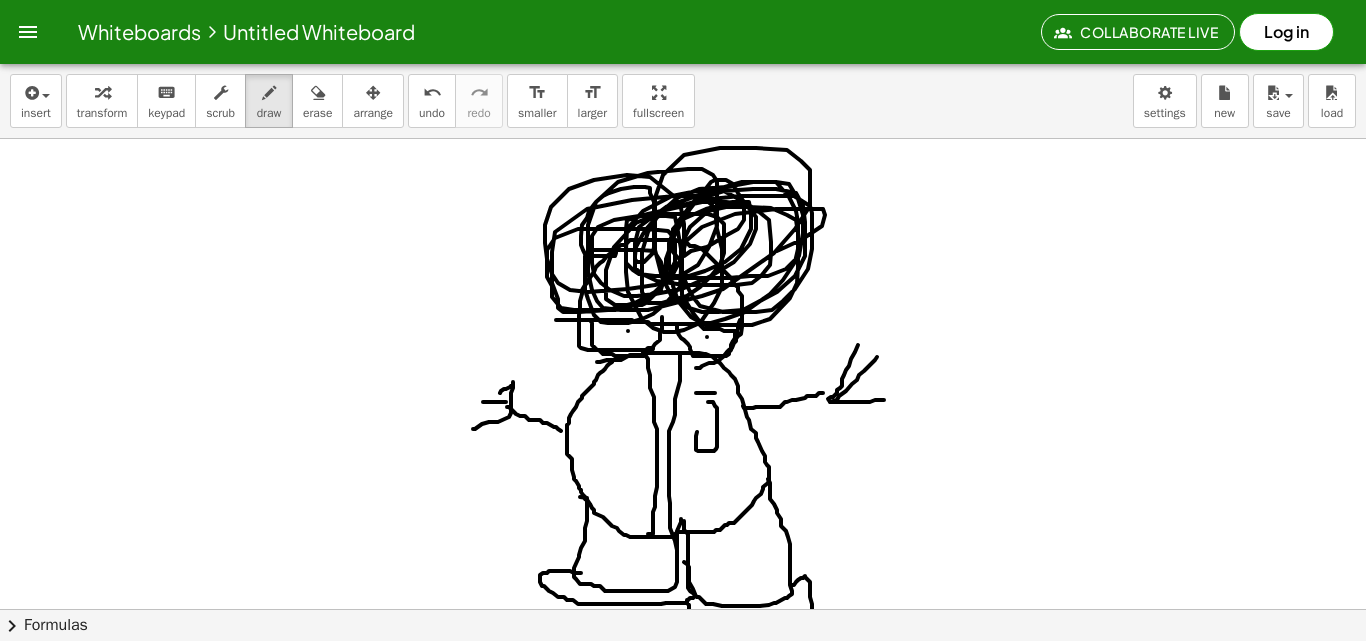 drag, startPoint x: 677, startPoint y: 326, endPoint x: 740, endPoint y: 320, distance: 63.28507 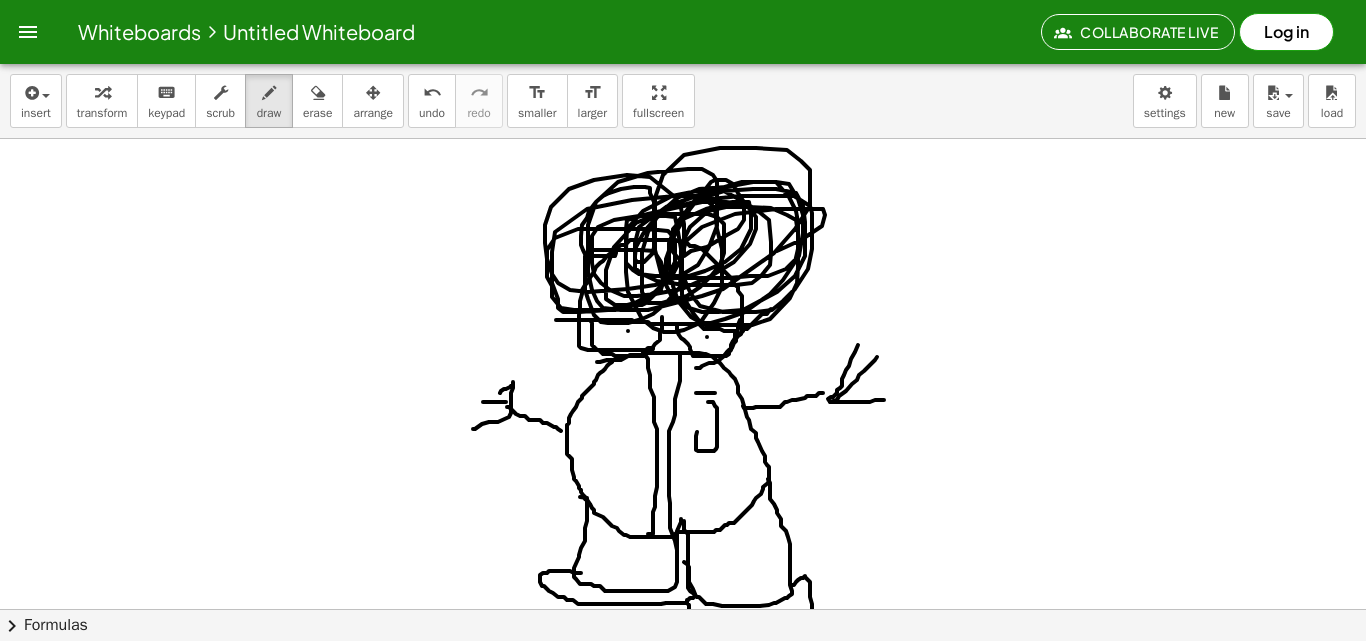 drag, startPoint x: 743, startPoint y: 331, endPoint x: 774, endPoint y: 307, distance: 39.20459 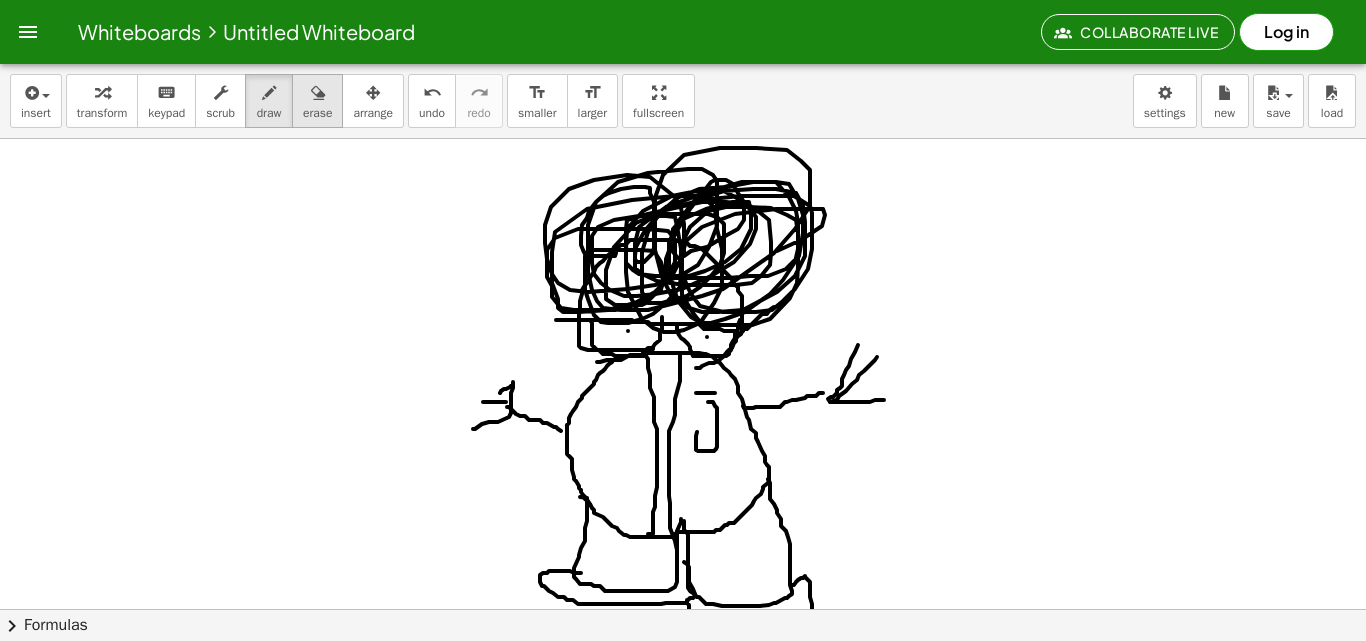 click at bounding box center (318, 93) 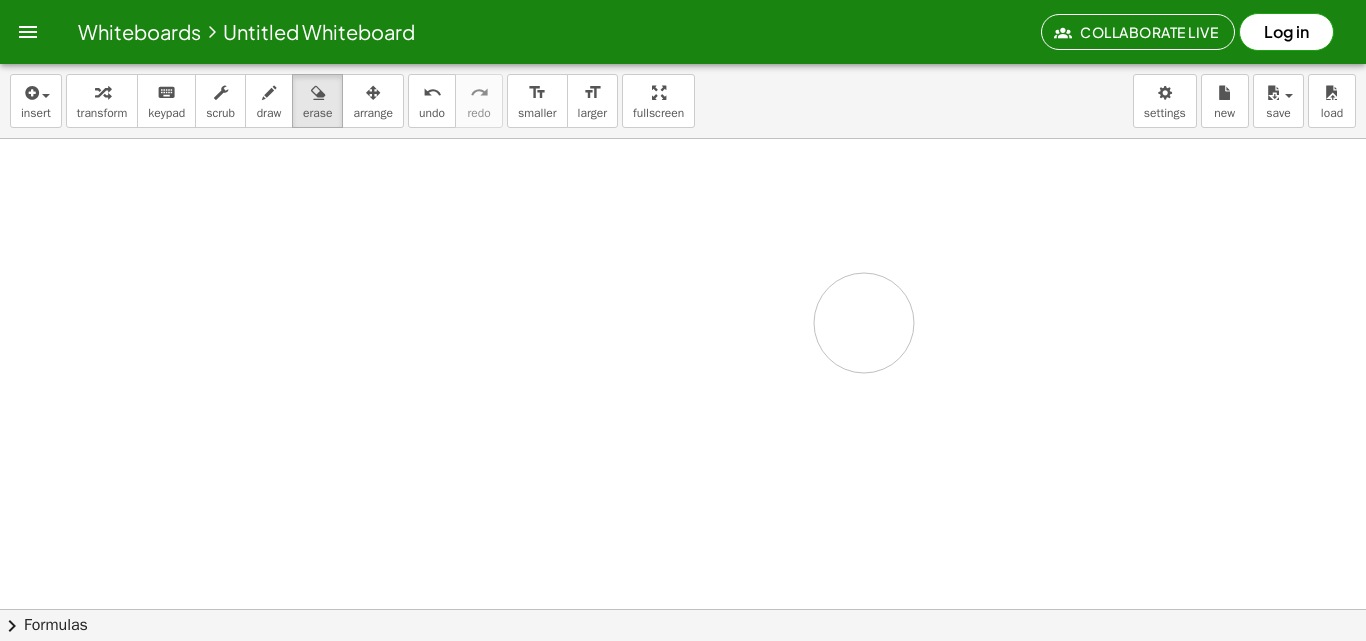 drag, startPoint x: 549, startPoint y: 221, endPoint x: 135, endPoint y: 3, distance: 467.8889 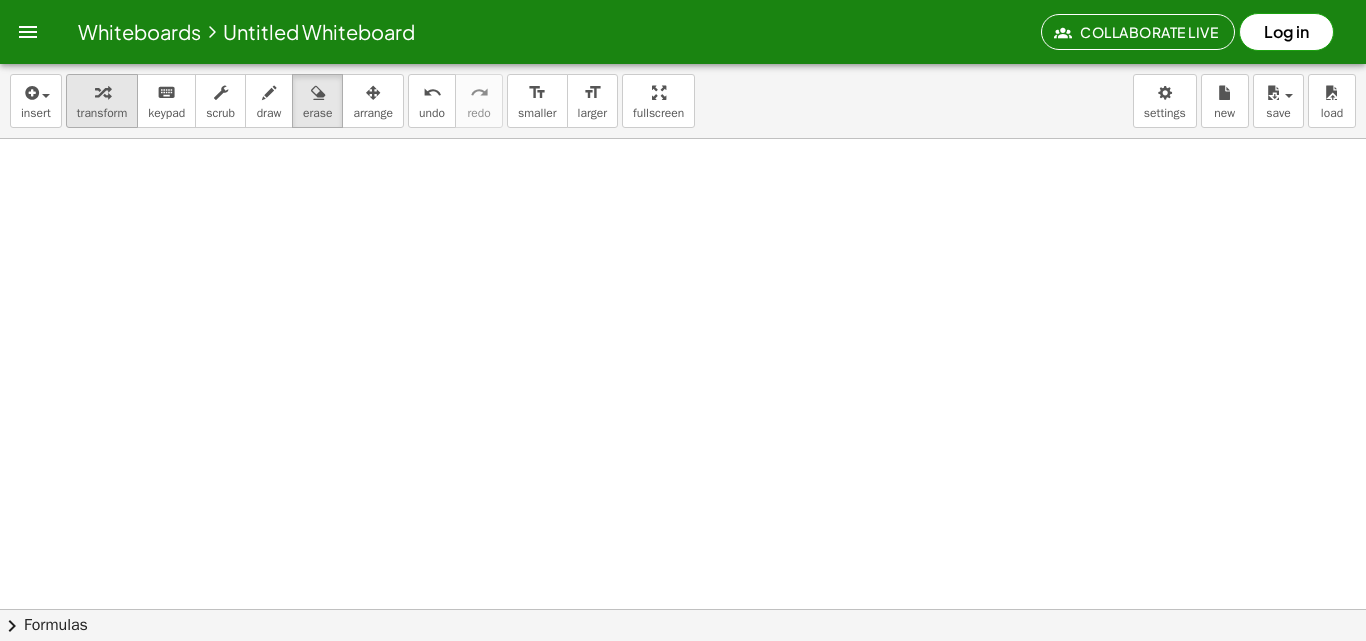 click at bounding box center (102, 93) 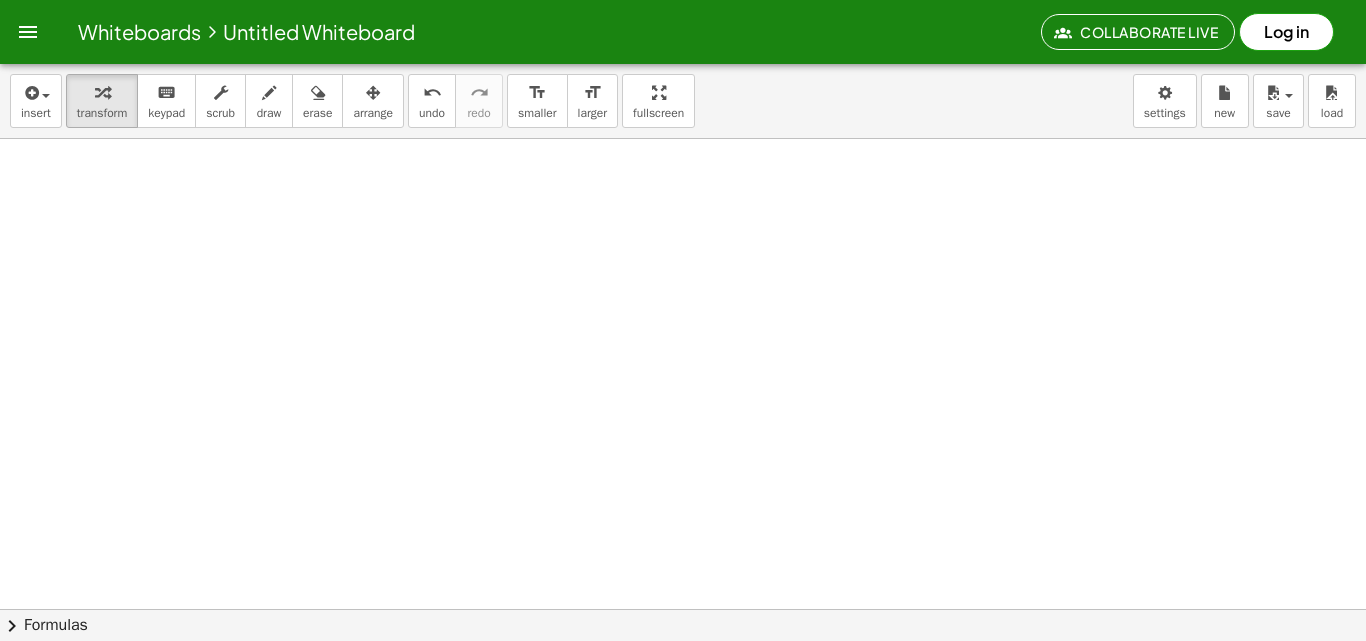 click at bounding box center [683, 346] 